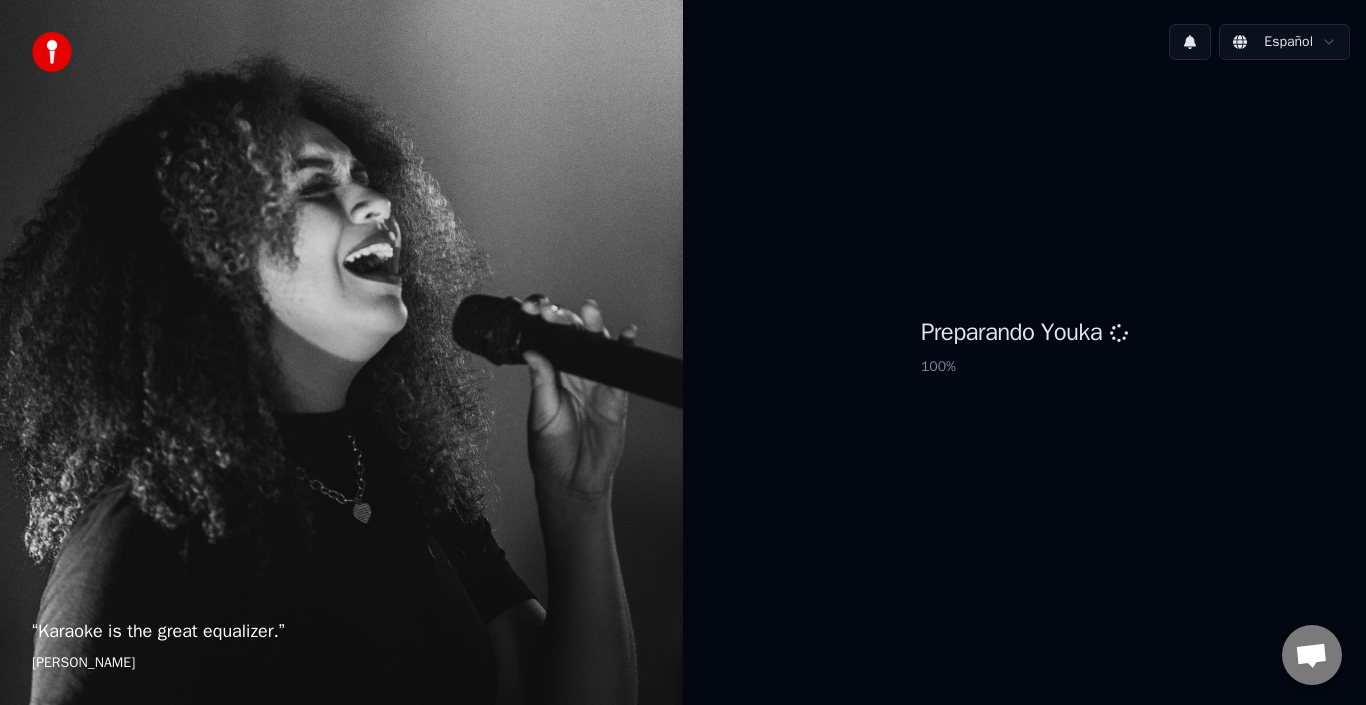 scroll, scrollTop: 0, scrollLeft: 0, axis: both 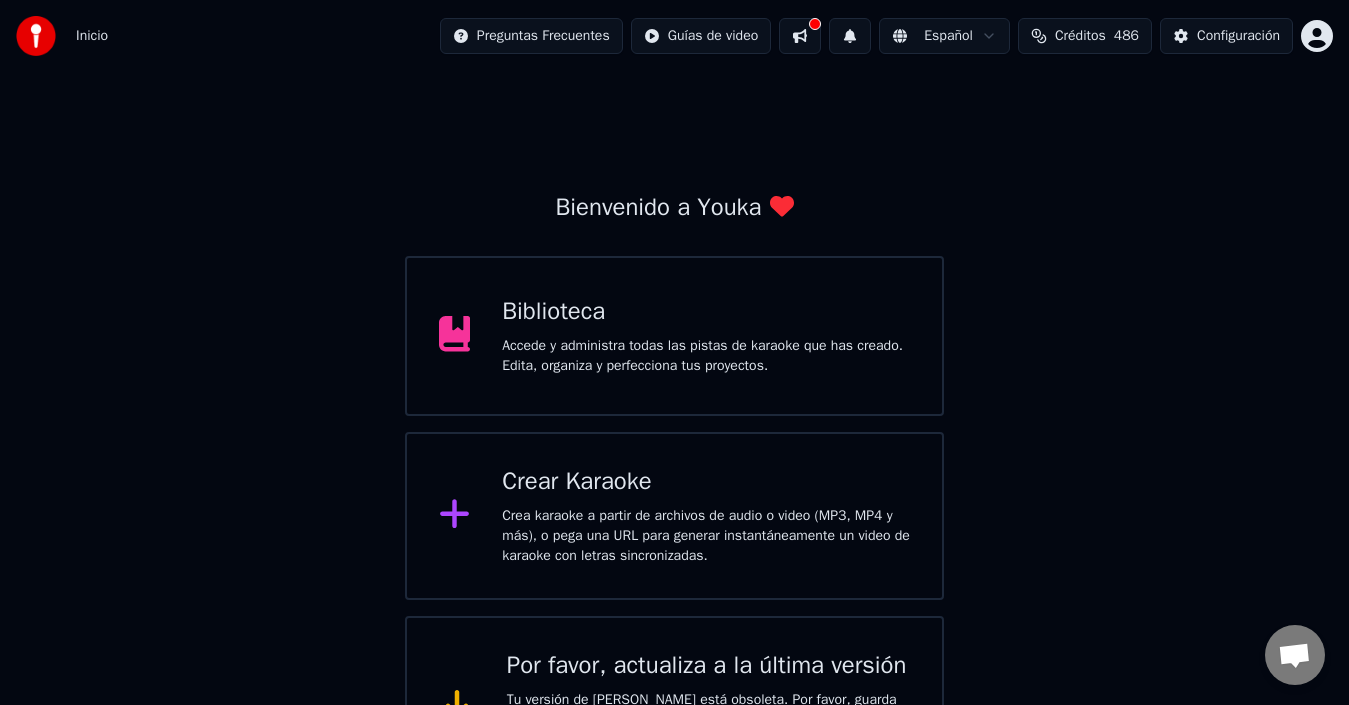 click on "Crear Karaoke" at bounding box center (706, 482) 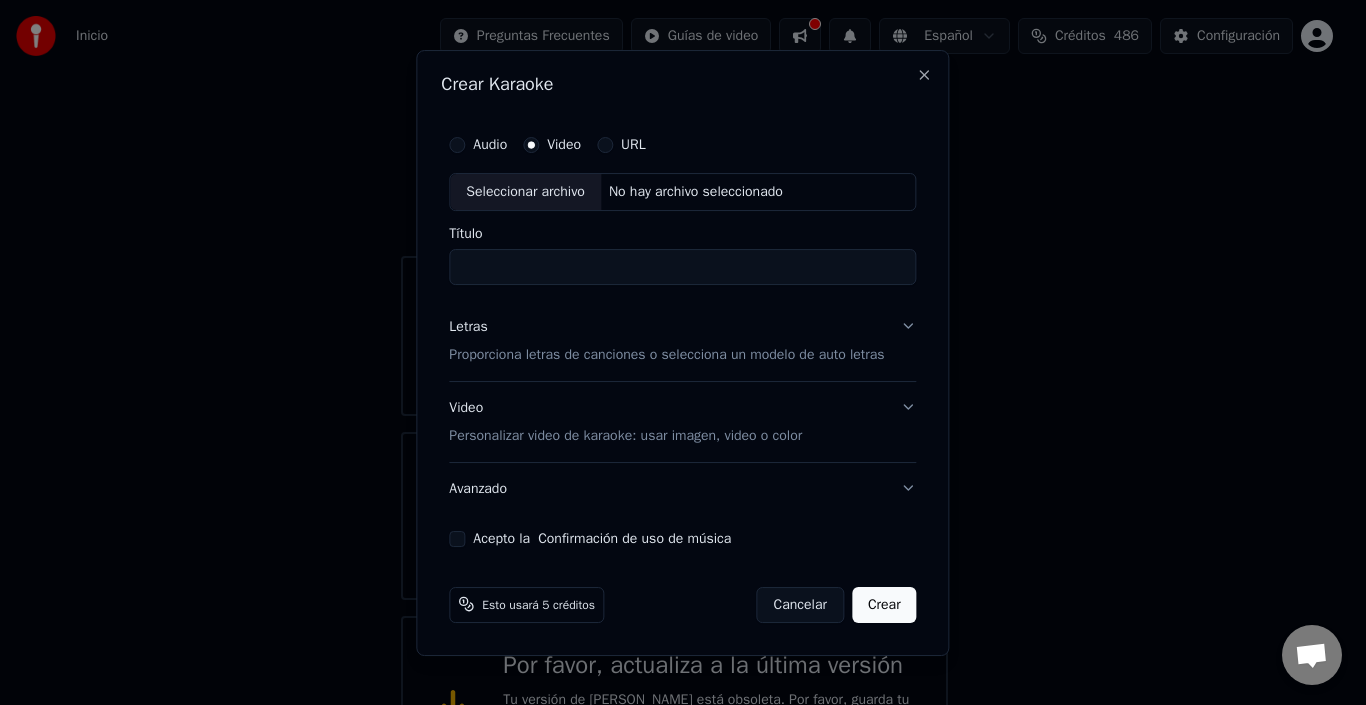 click on "URL" at bounding box center [621, 145] 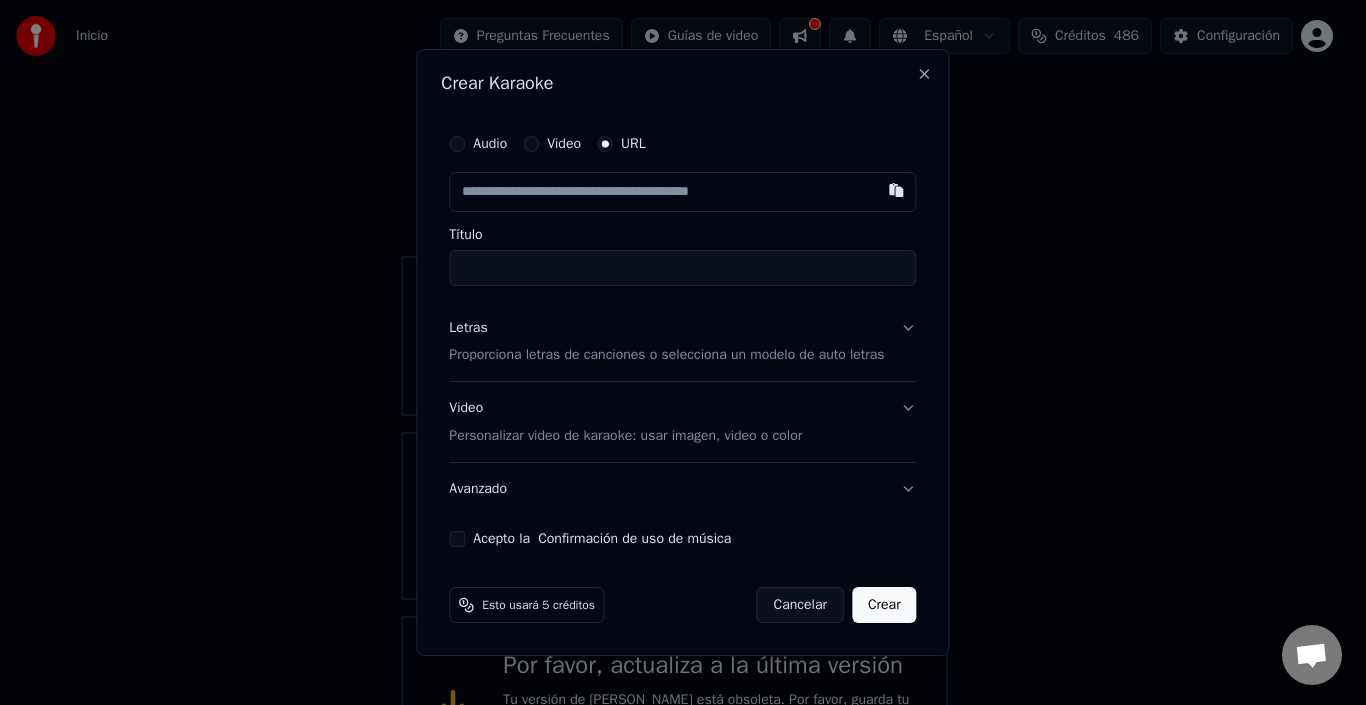 click at bounding box center (682, 192) 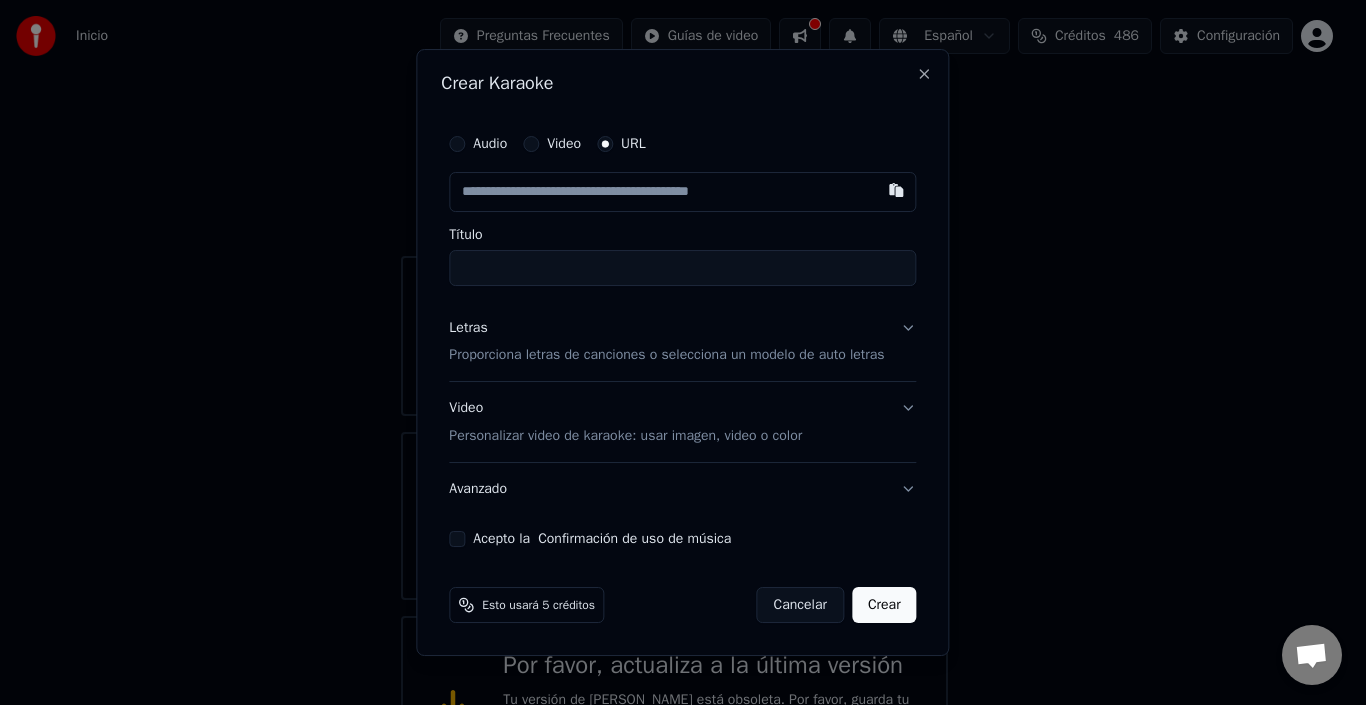 paste on "**********" 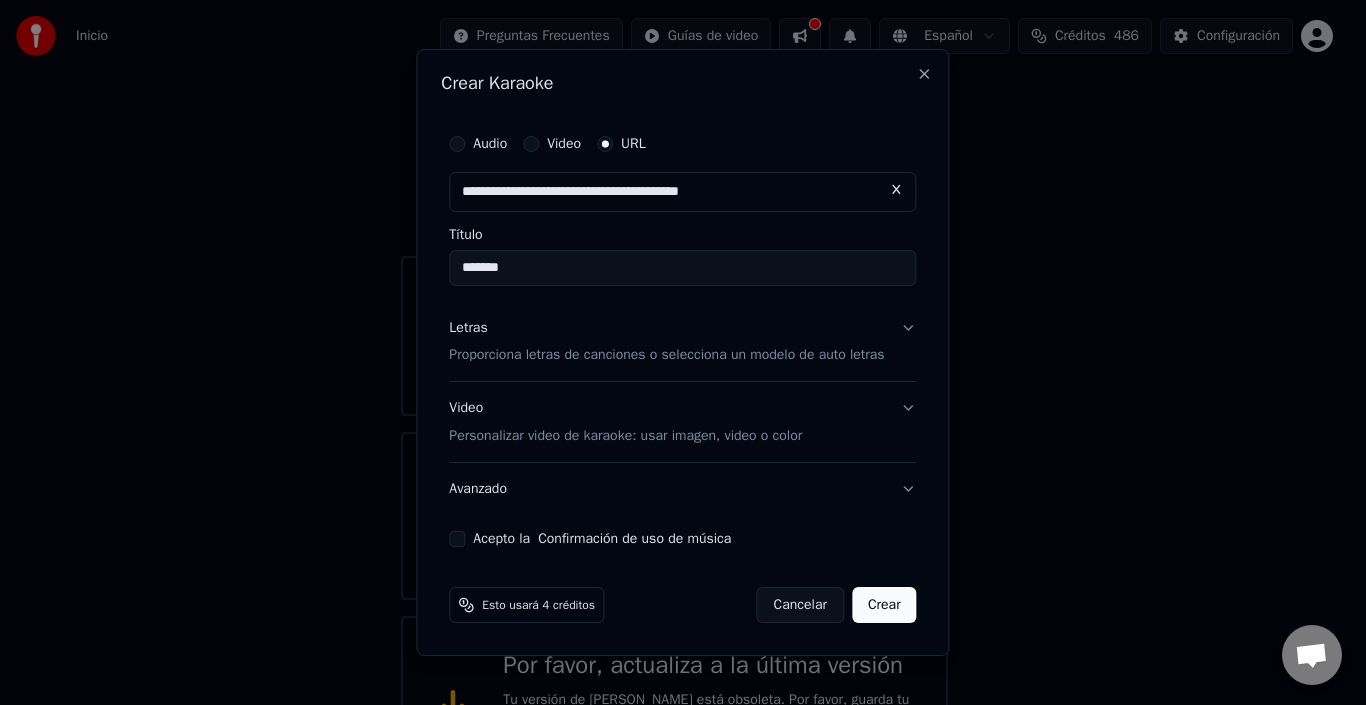 type on "*******" 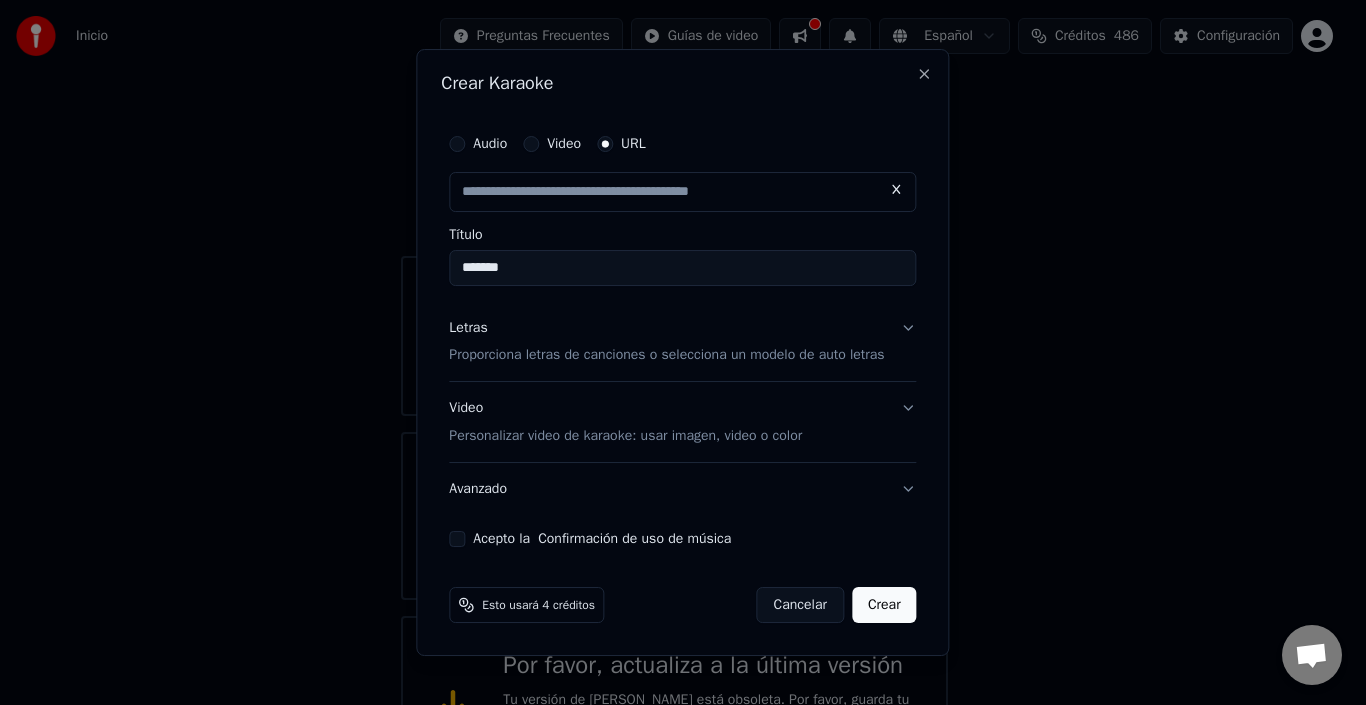 click on "Letras" at bounding box center (468, 328) 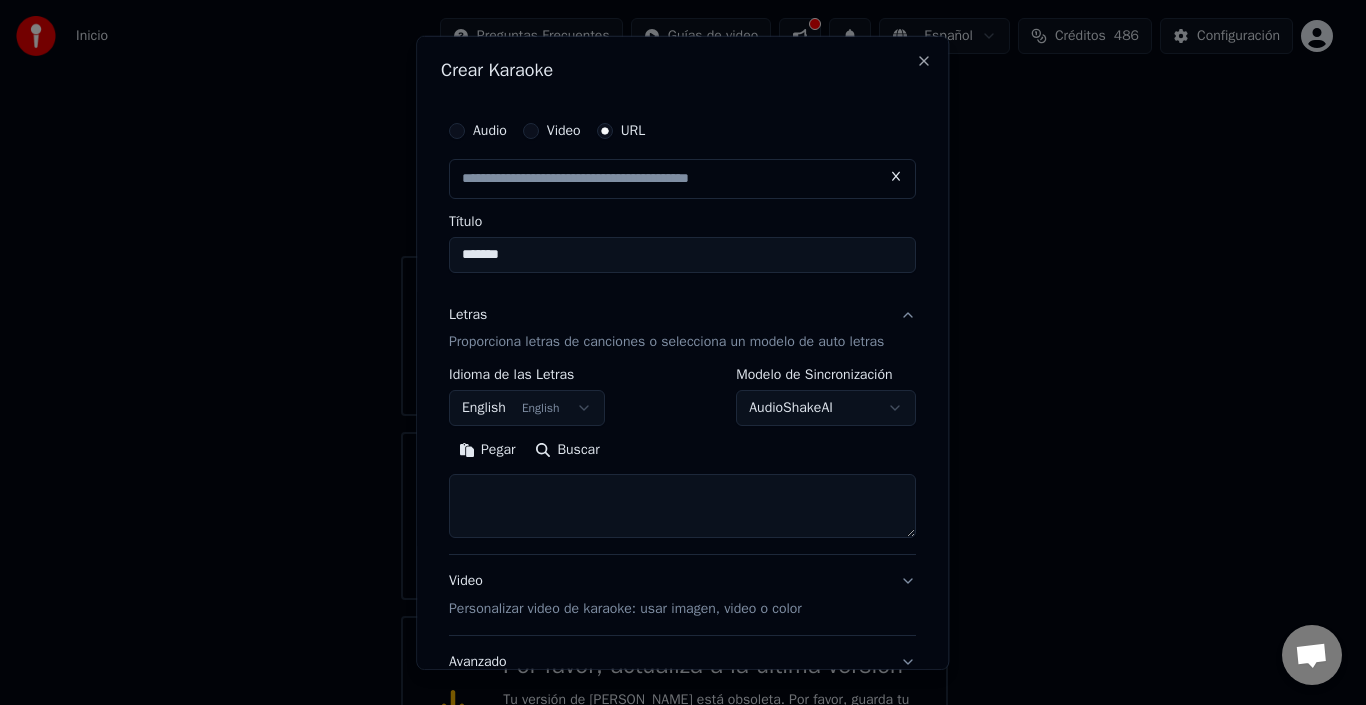 type on "**********" 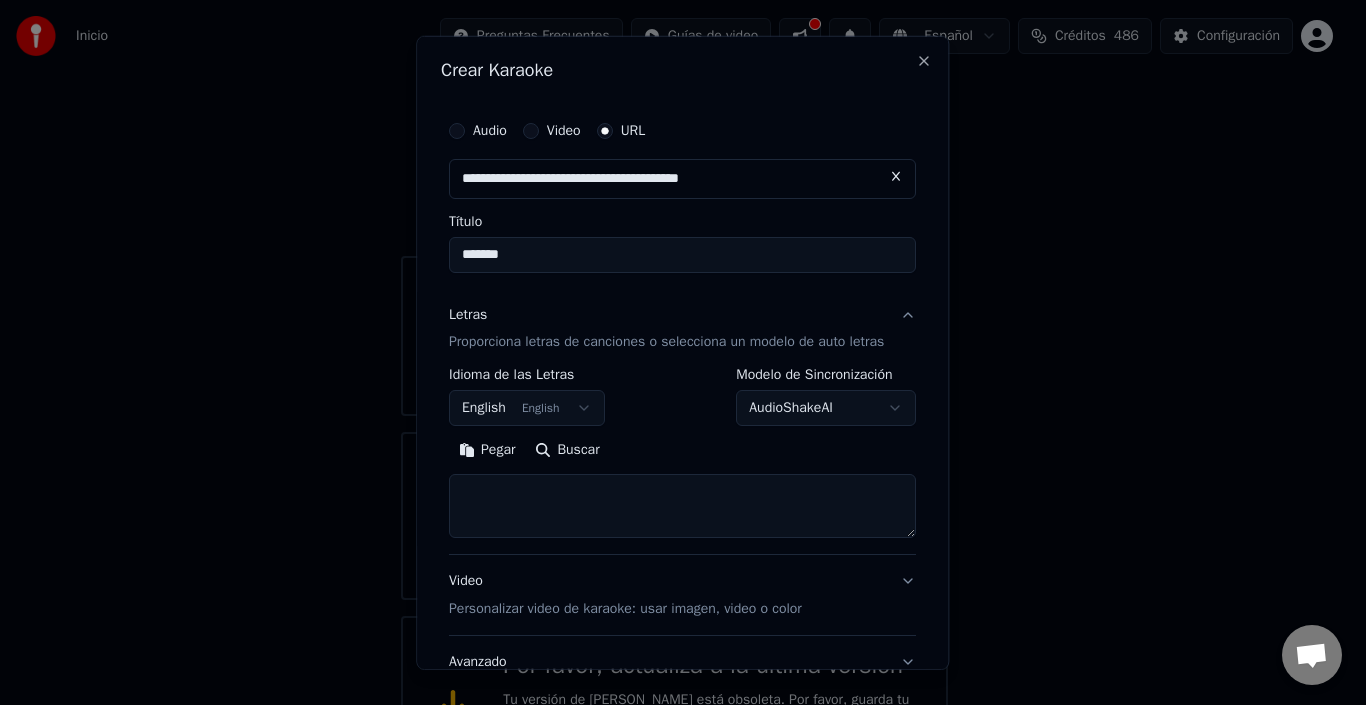 click on "English English" at bounding box center (527, 408) 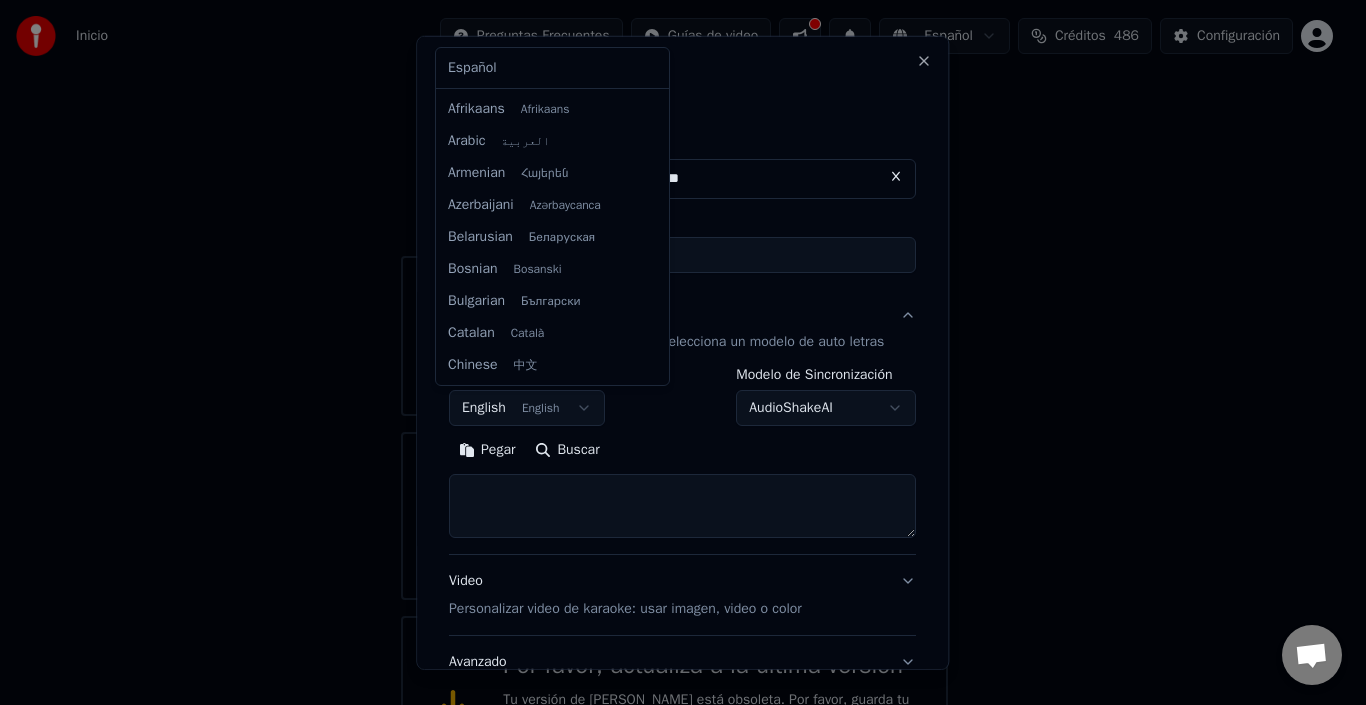 scroll, scrollTop: 160, scrollLeft: 0, axis: vertical 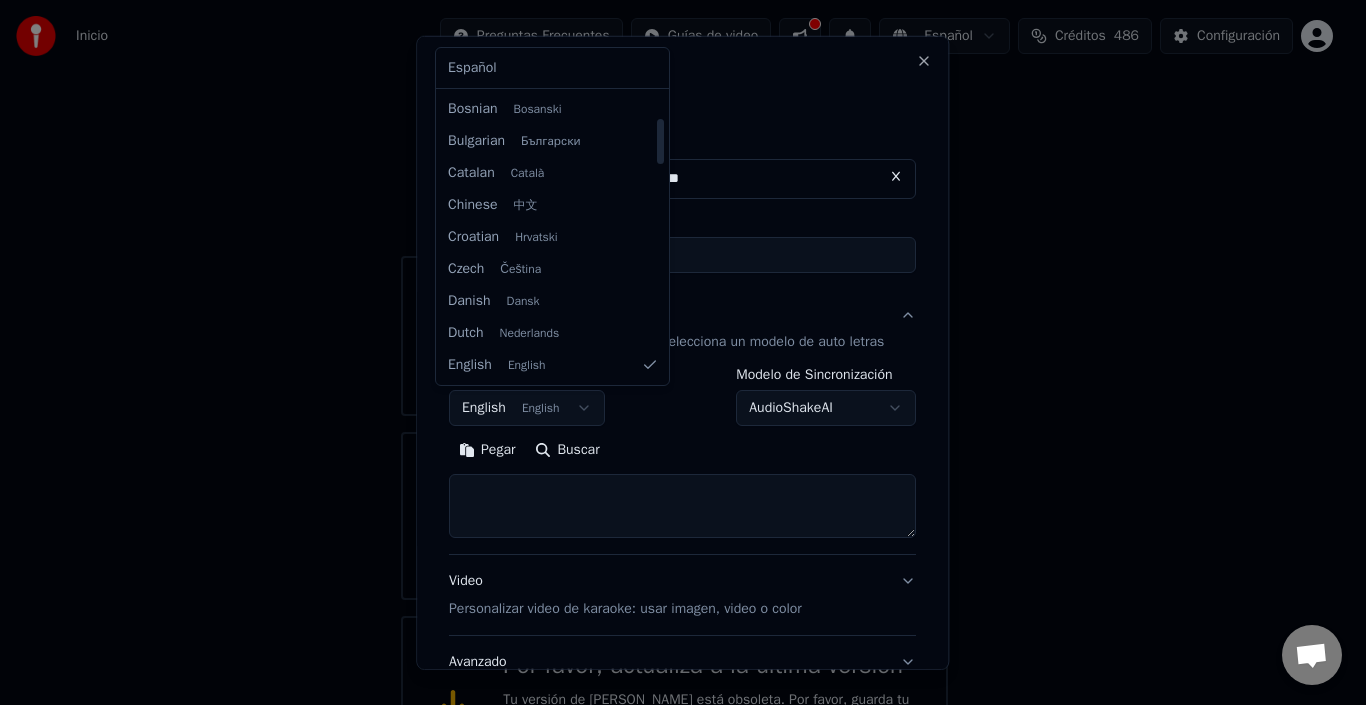 select on "**" 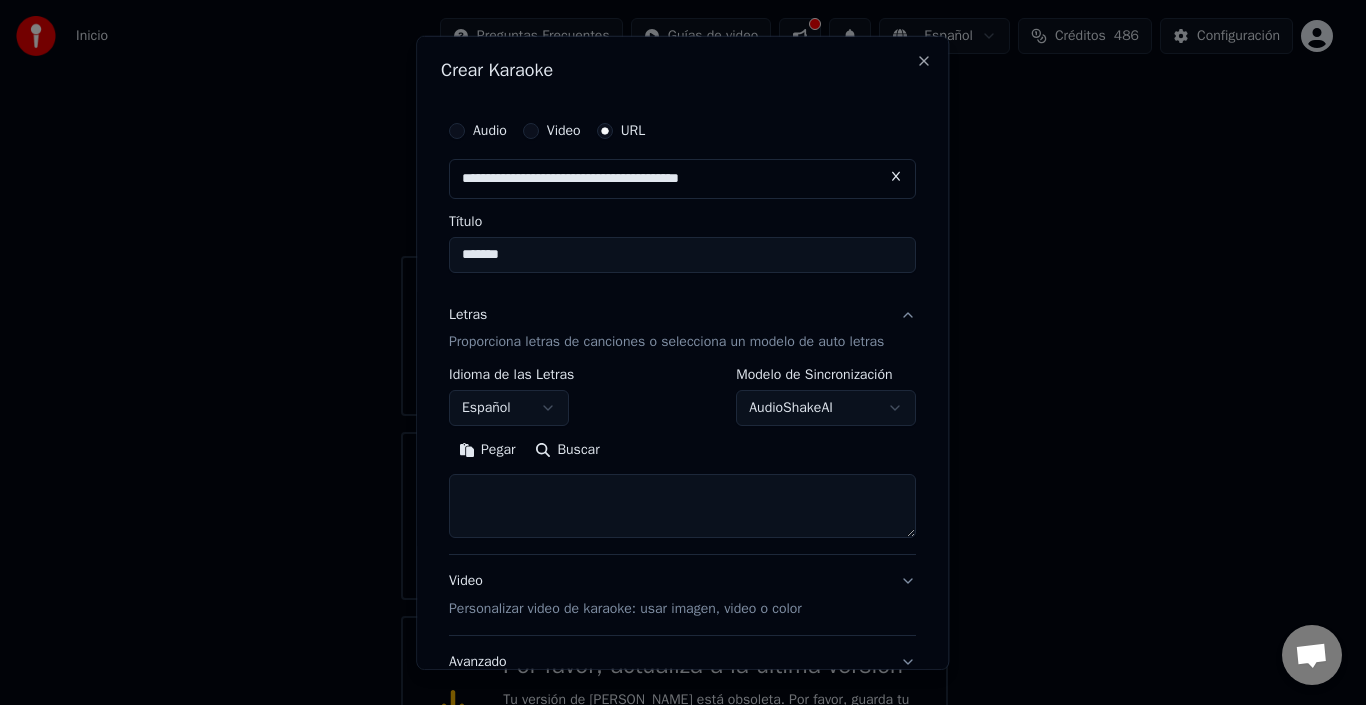 type 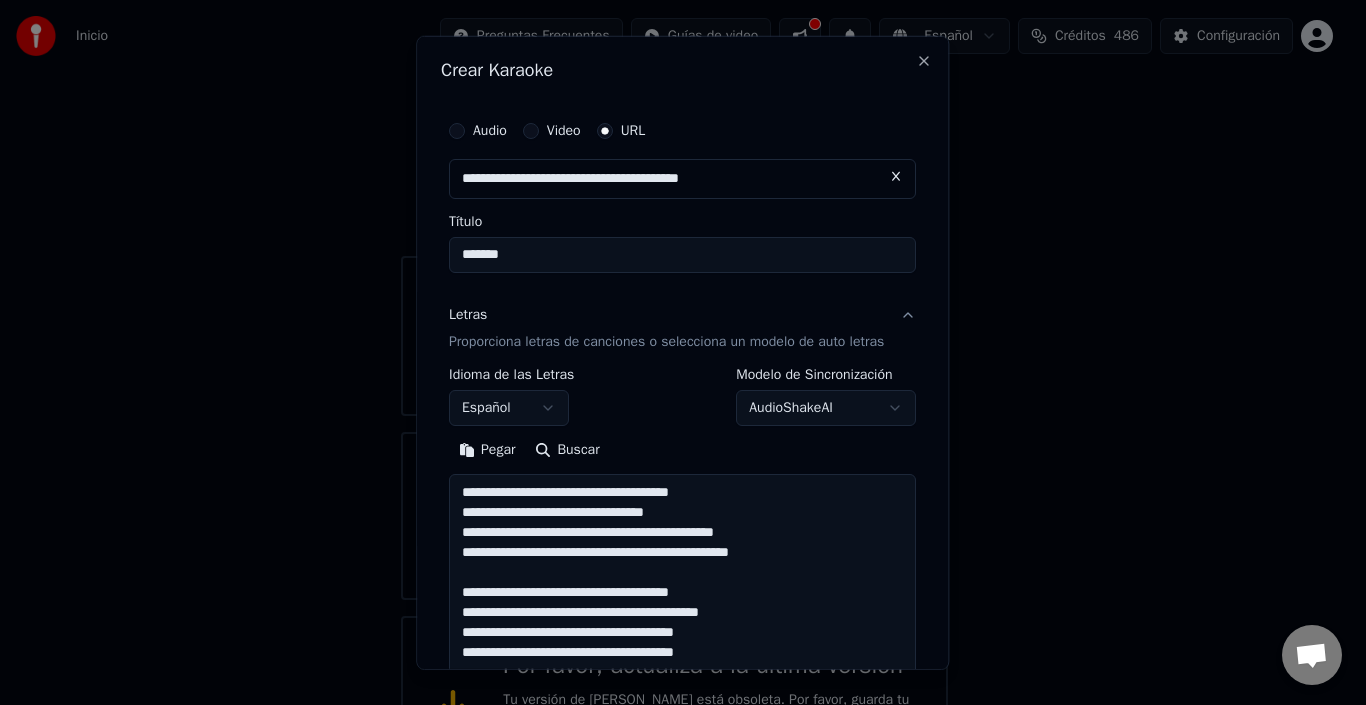 scroll, scrollTop: 405, scrollLeft: 0, axis: vertical 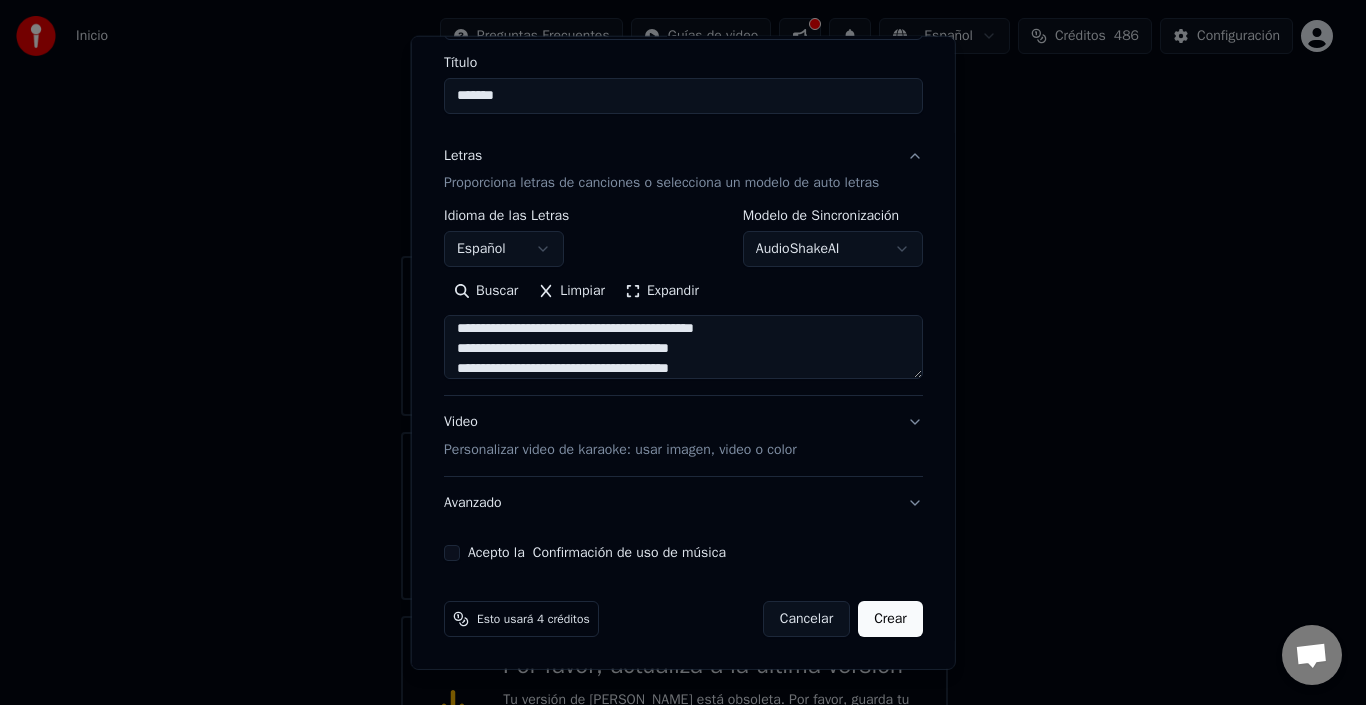 type on "**********" 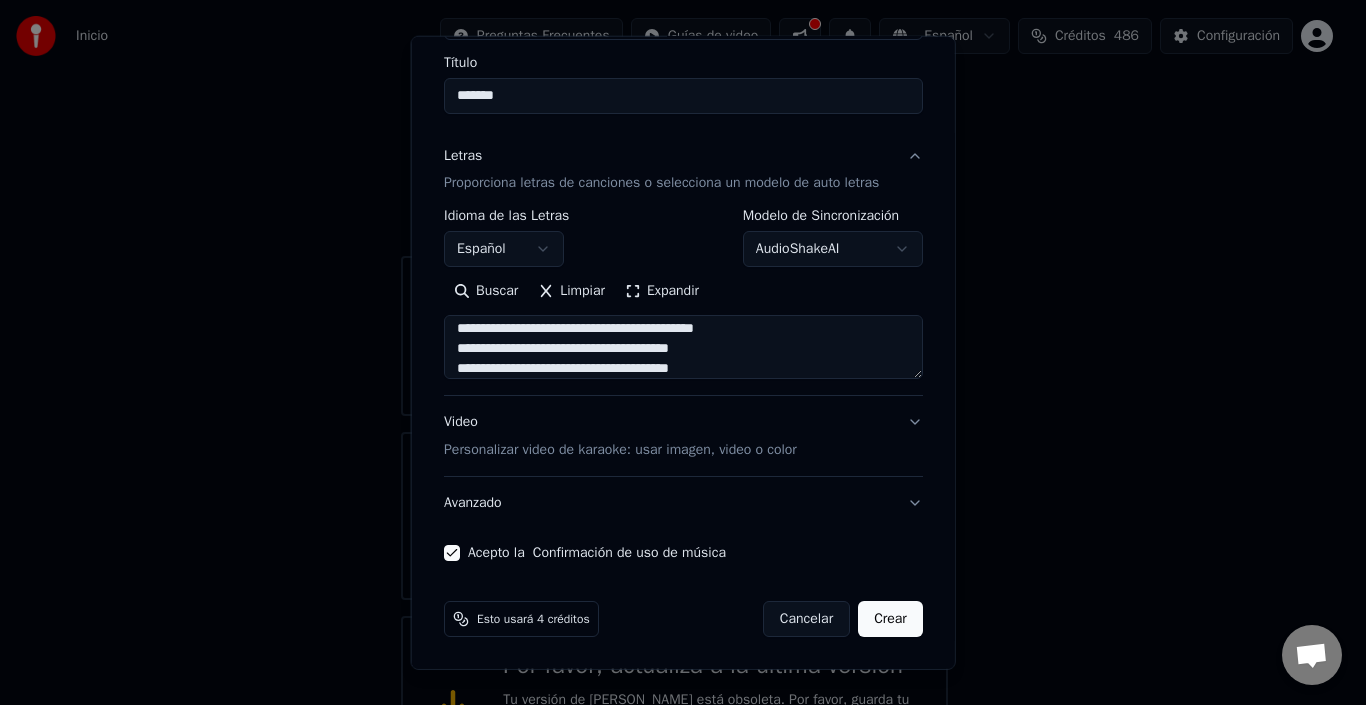 click on "Crear" at bounding box center (890, 619) 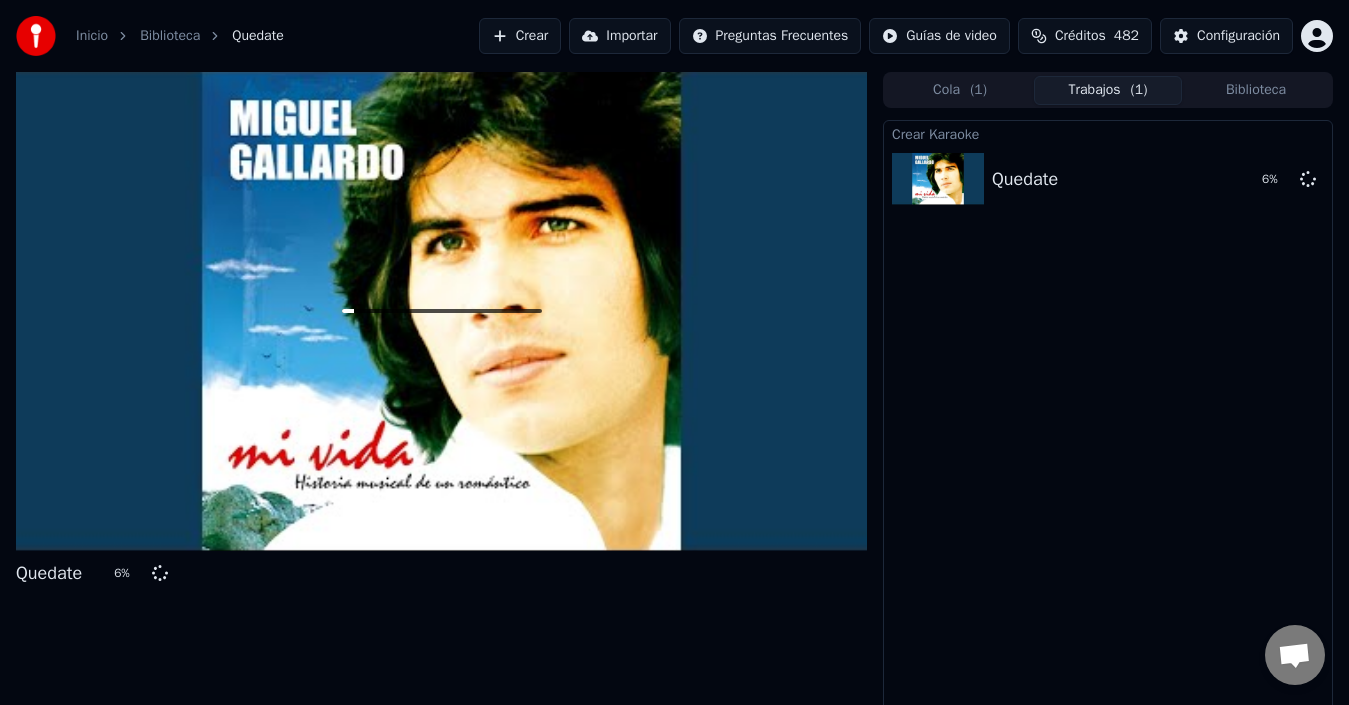 click on "Trabajos ( 1 )" at bounding box center (1108, 90) 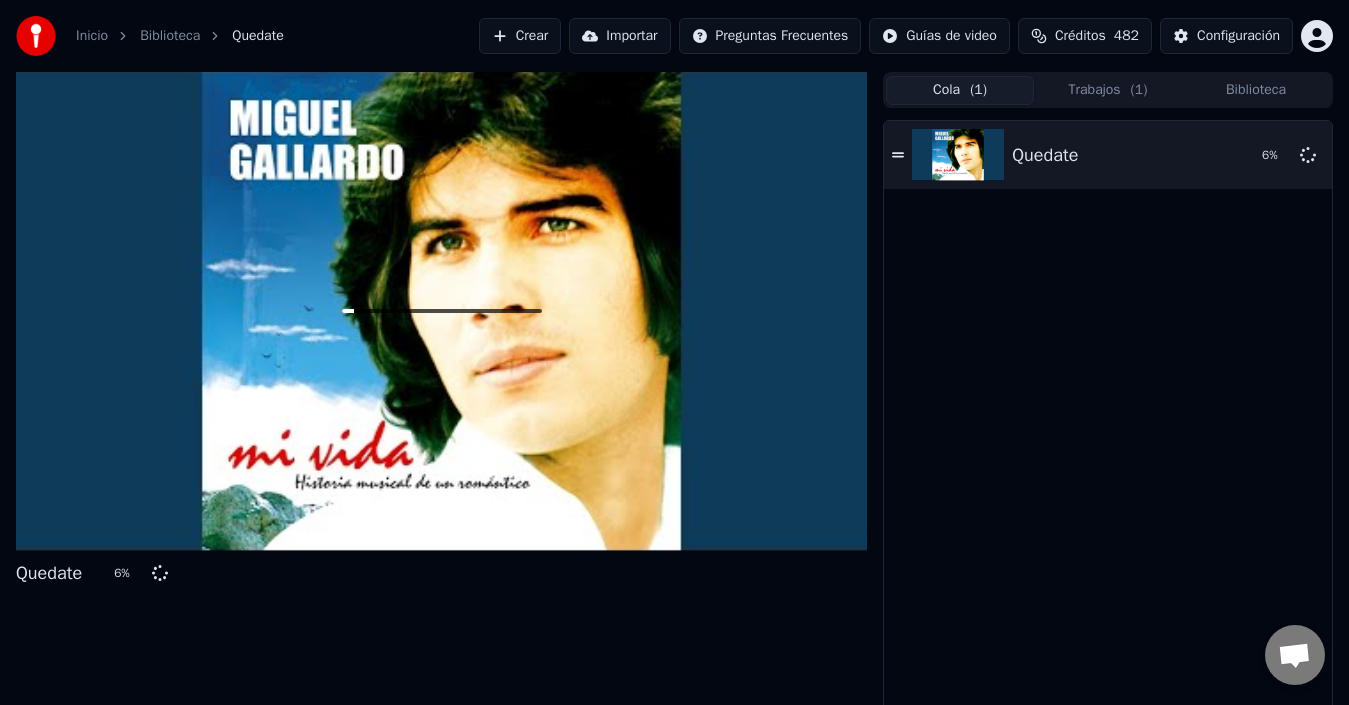 click on "Cola ( 1 )" at bounding box center [960, 90] 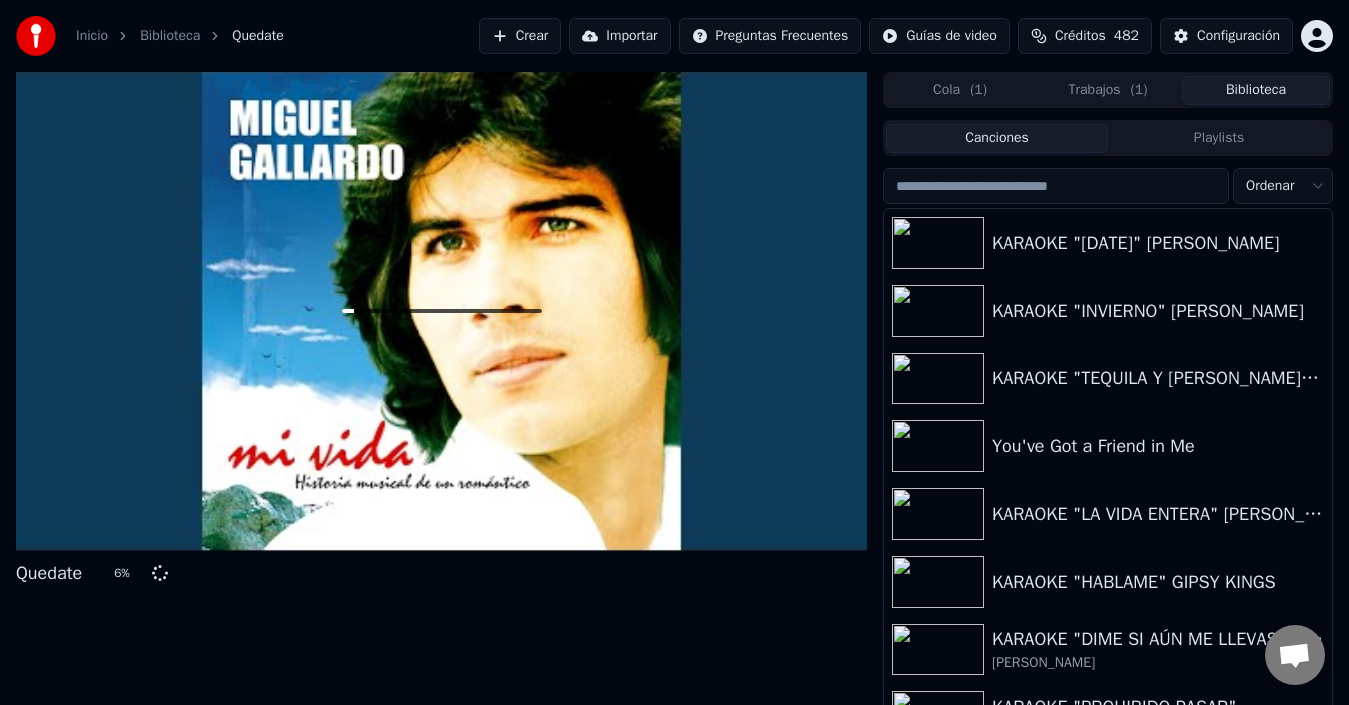 click on "Biblioteca" at bounding box center [1256, 90] 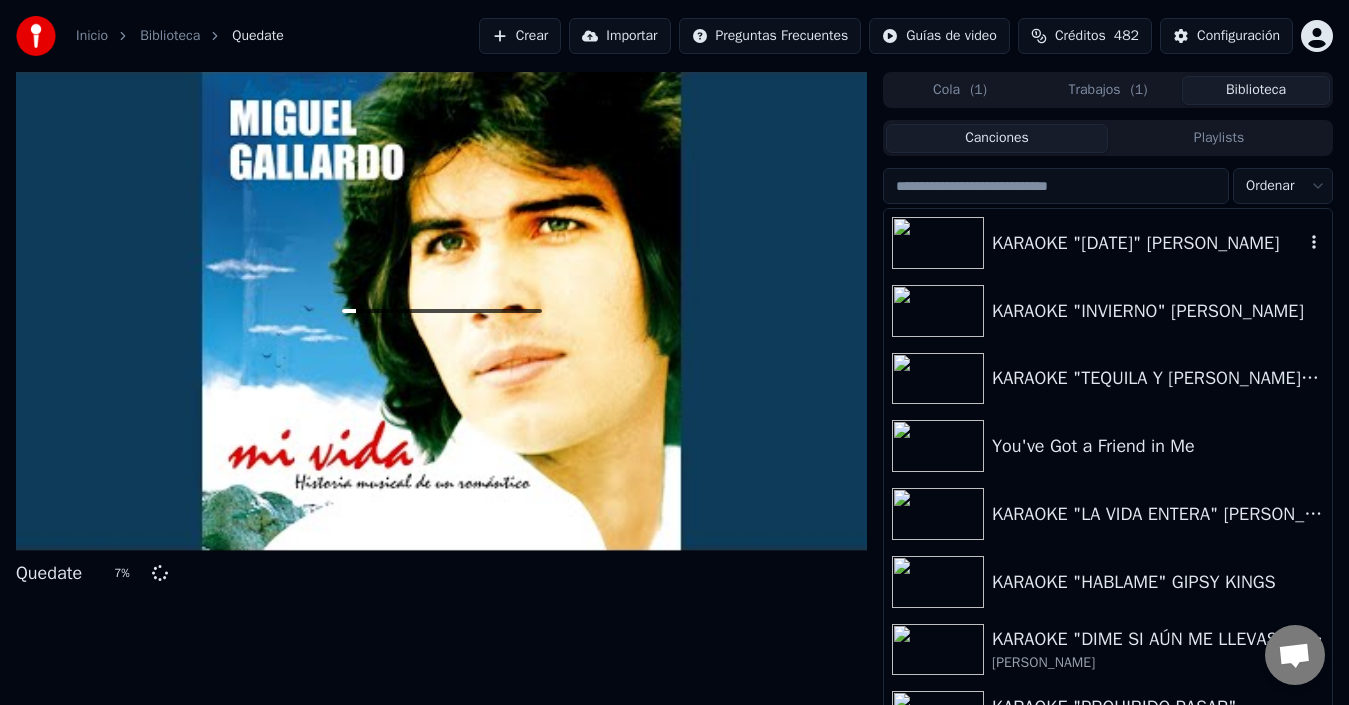 click on "KARAOKE "[DATE]"                                               [PERSON_NAME]" at bounding box center [1148, 243] 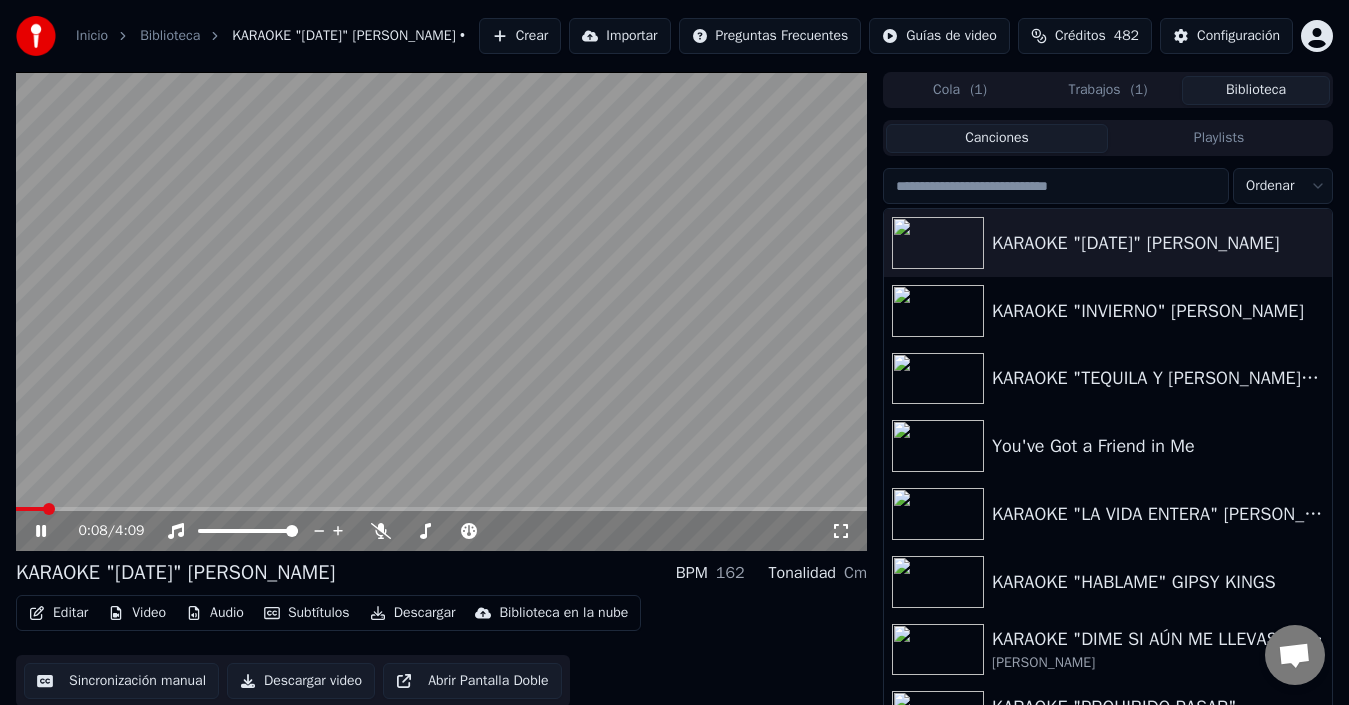 click at bounding box center (441, 311) 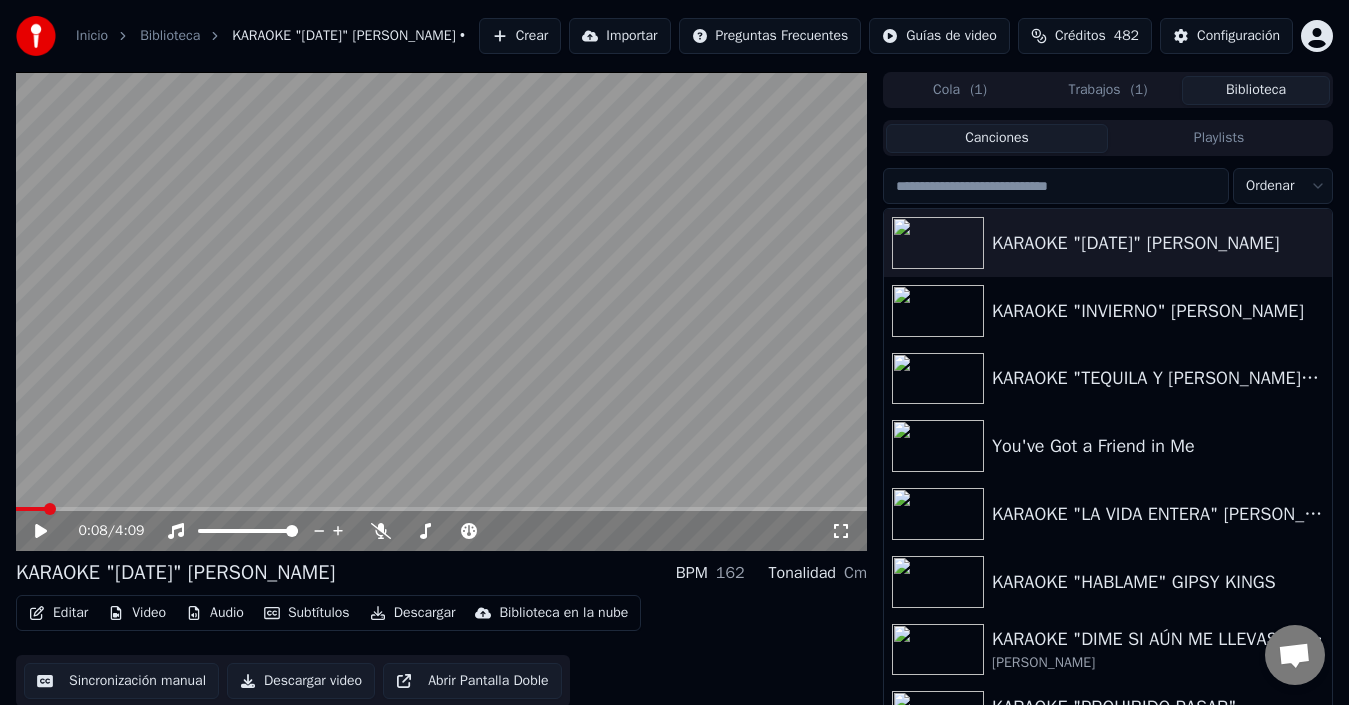 click on "Cola ( 1 )" at bounding box center (960, 90) 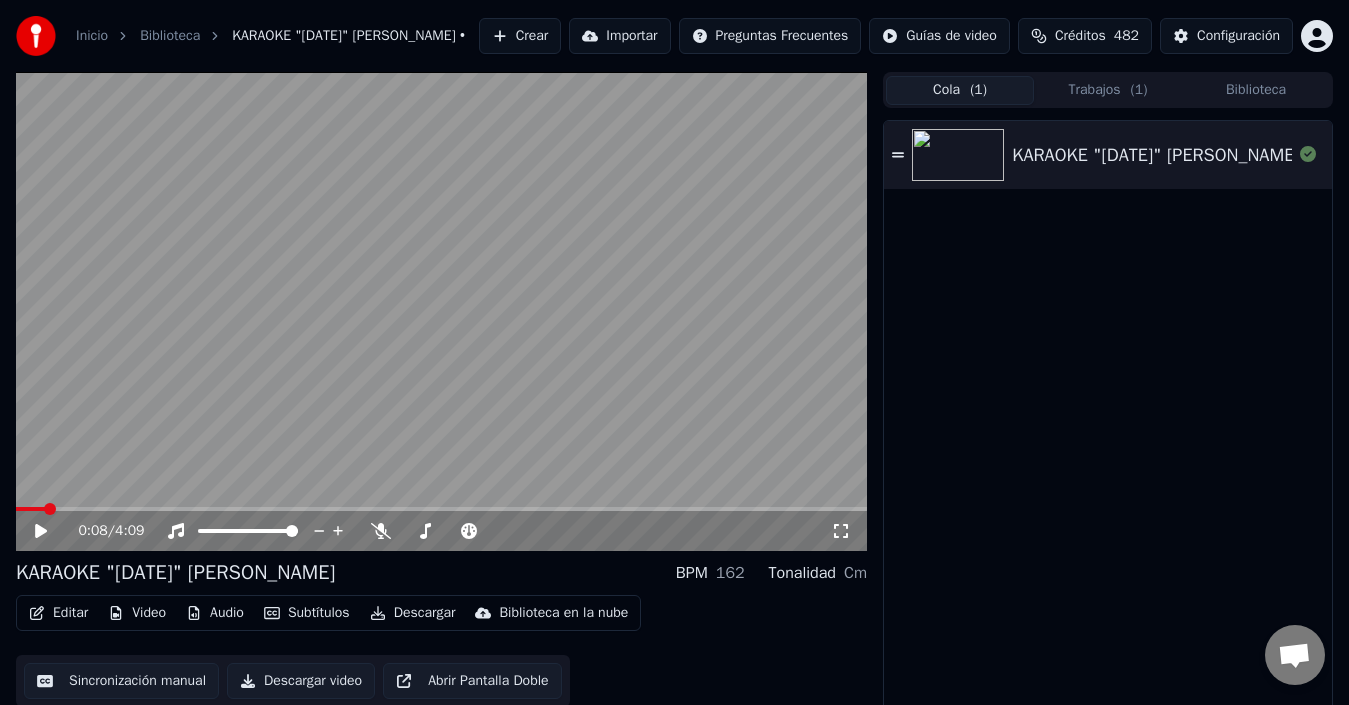 click on "Trabajos ( 1 )" at bounding box center [1108, 90] 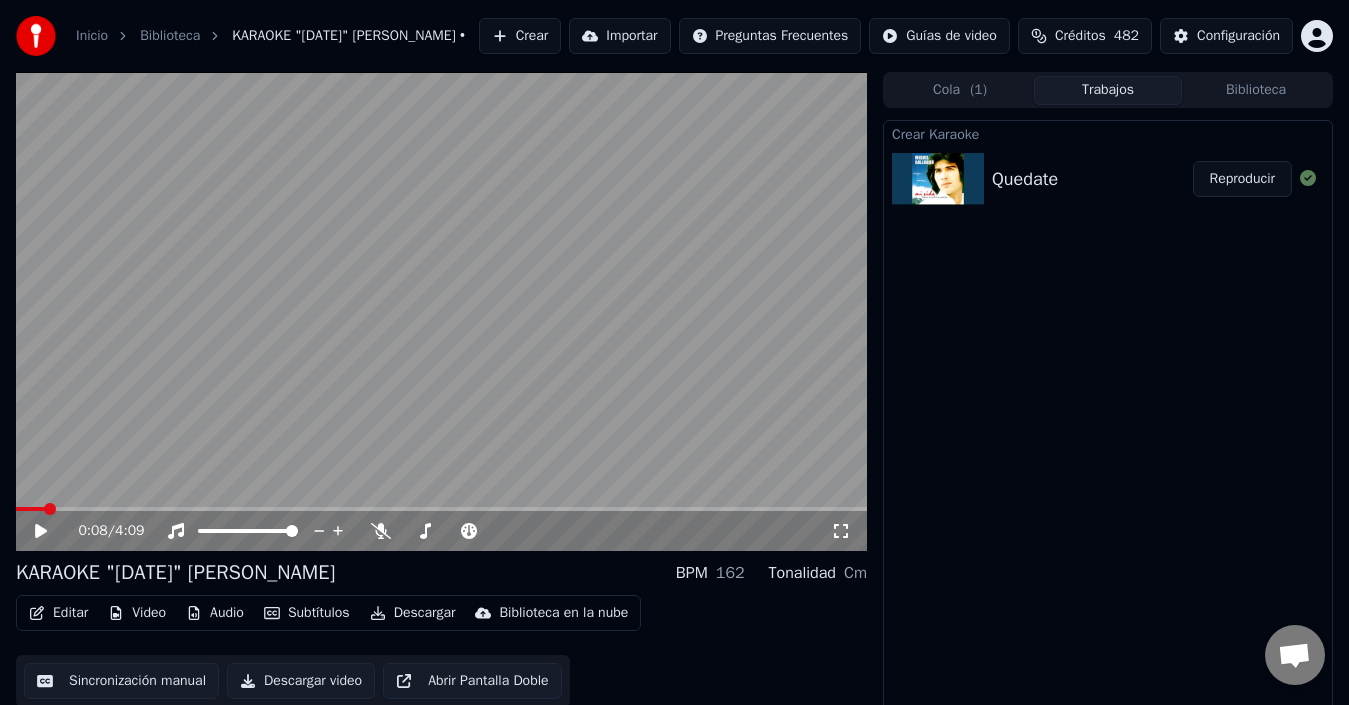 click on "Reproducir" at bounding box center [1242, 179] 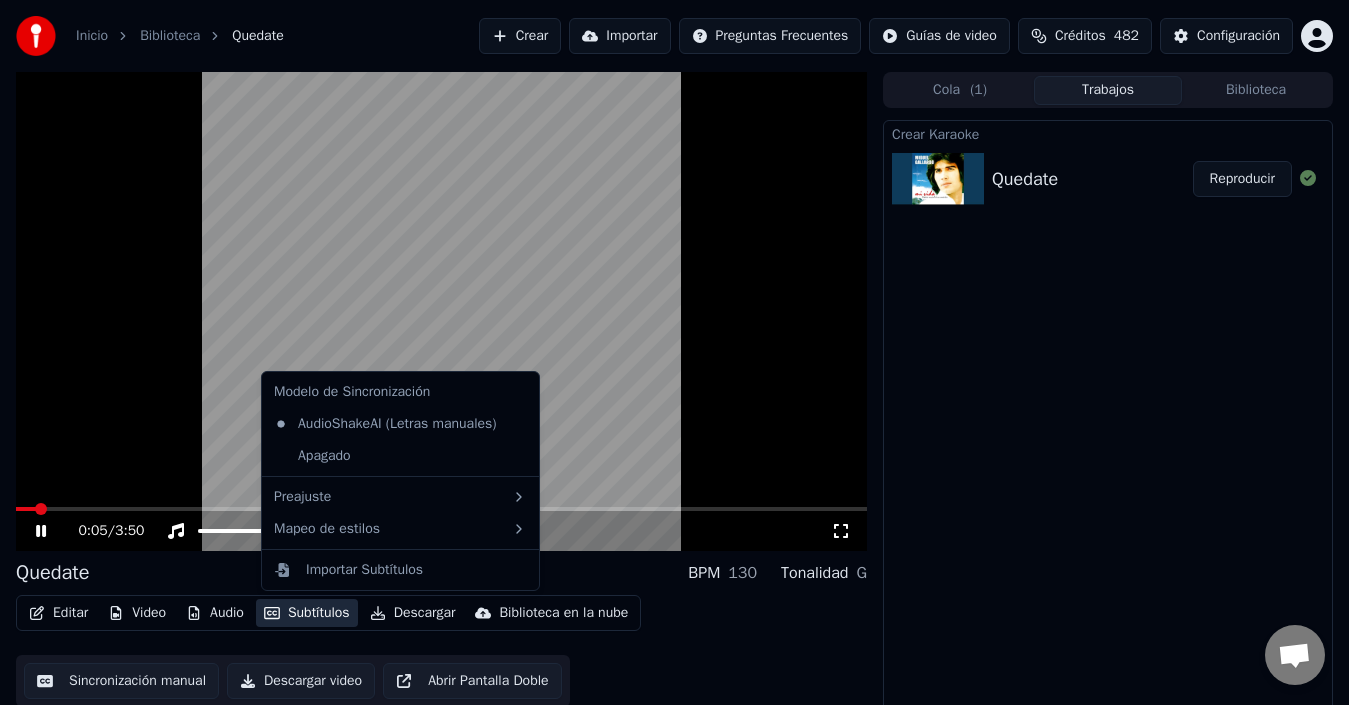 click on "Subtítulos" at bounding box center [307, 613] 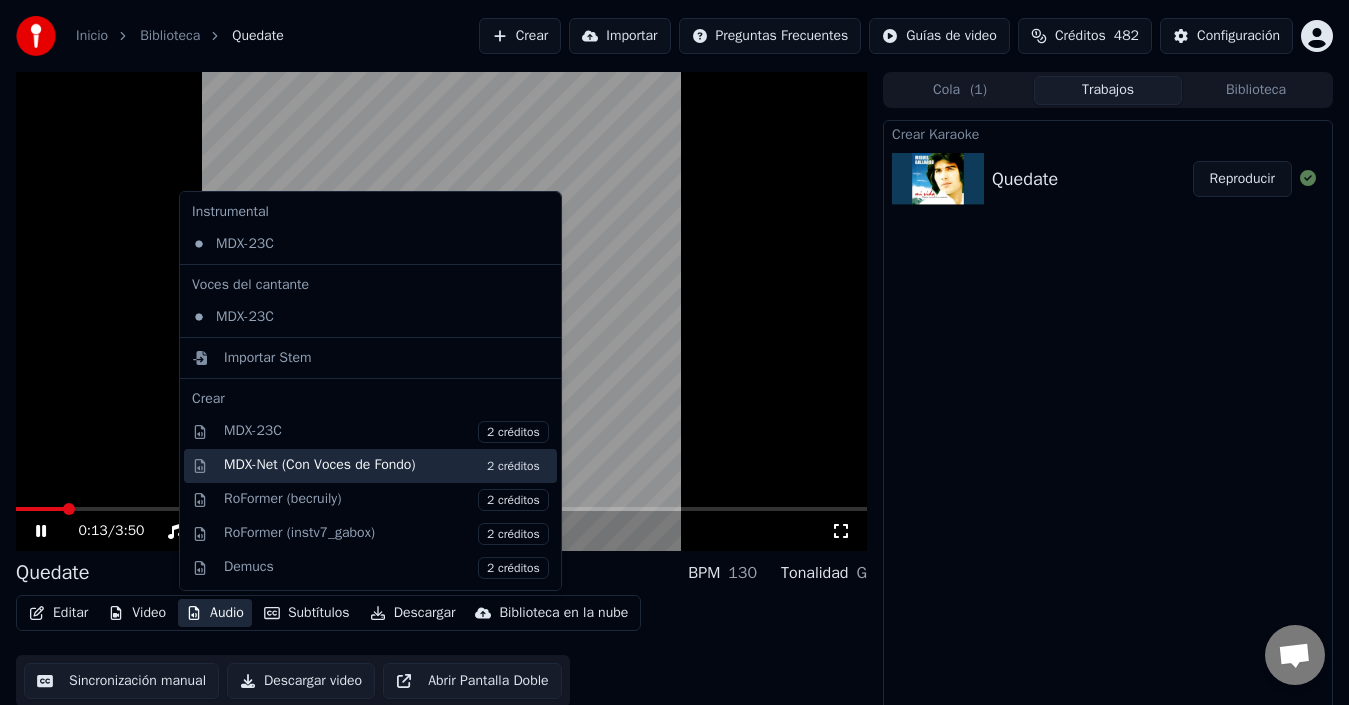 click on "2 créditos" at bounding box center (513, 466) 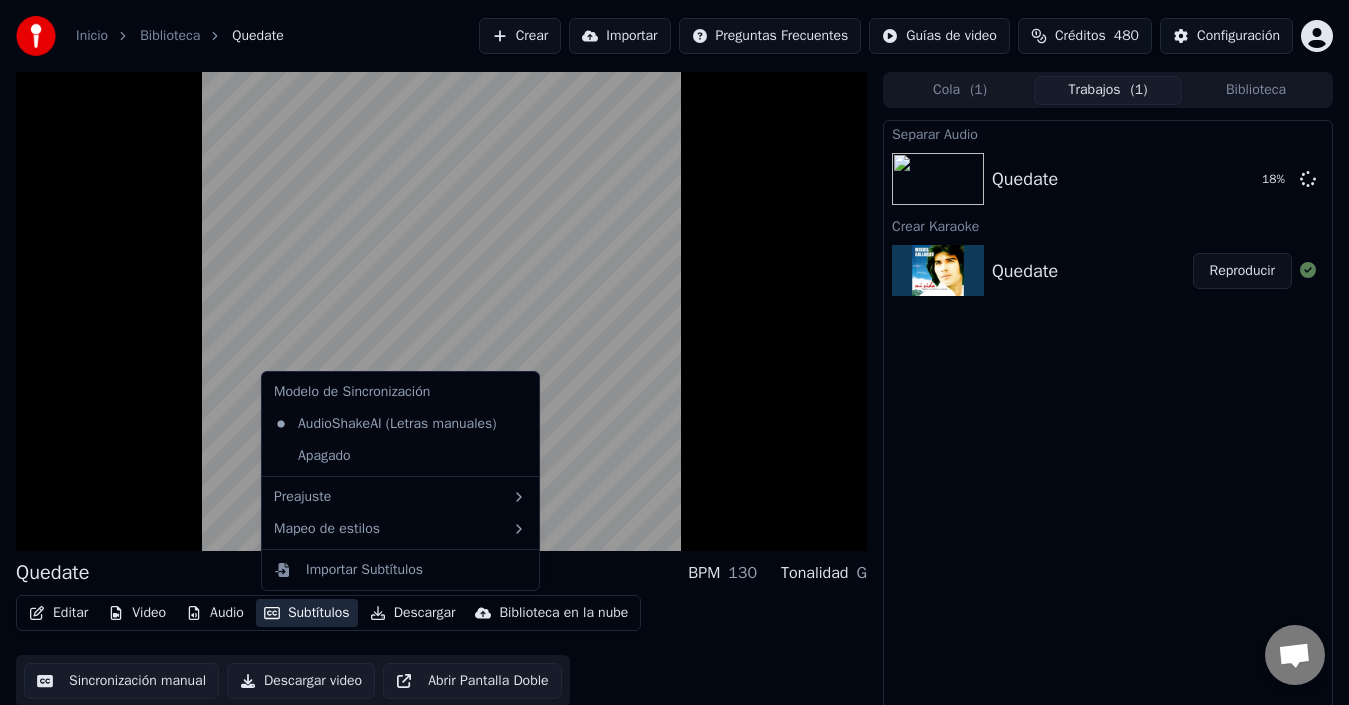 click on "Subtítulos" at bounding box center (307, 613) 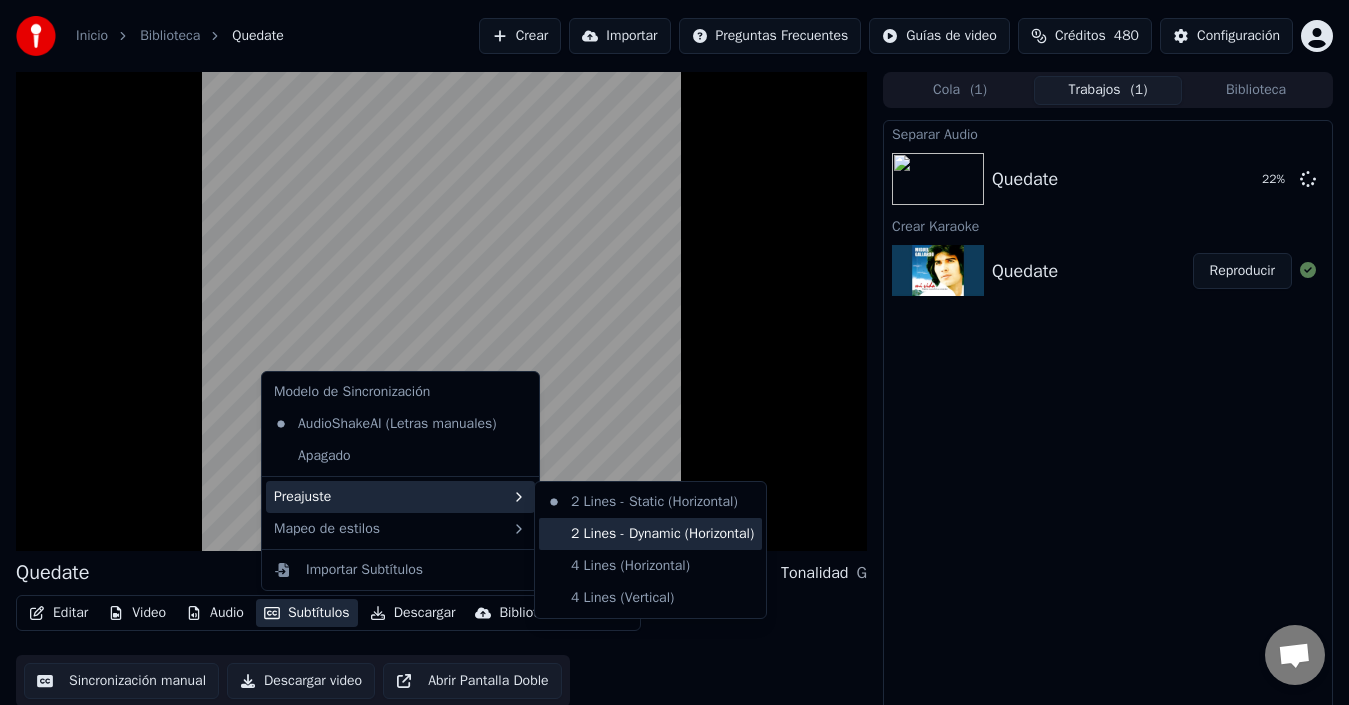 click on "2 Lines - Dynamic (Horizontal)" at bounding box center [650, 534] 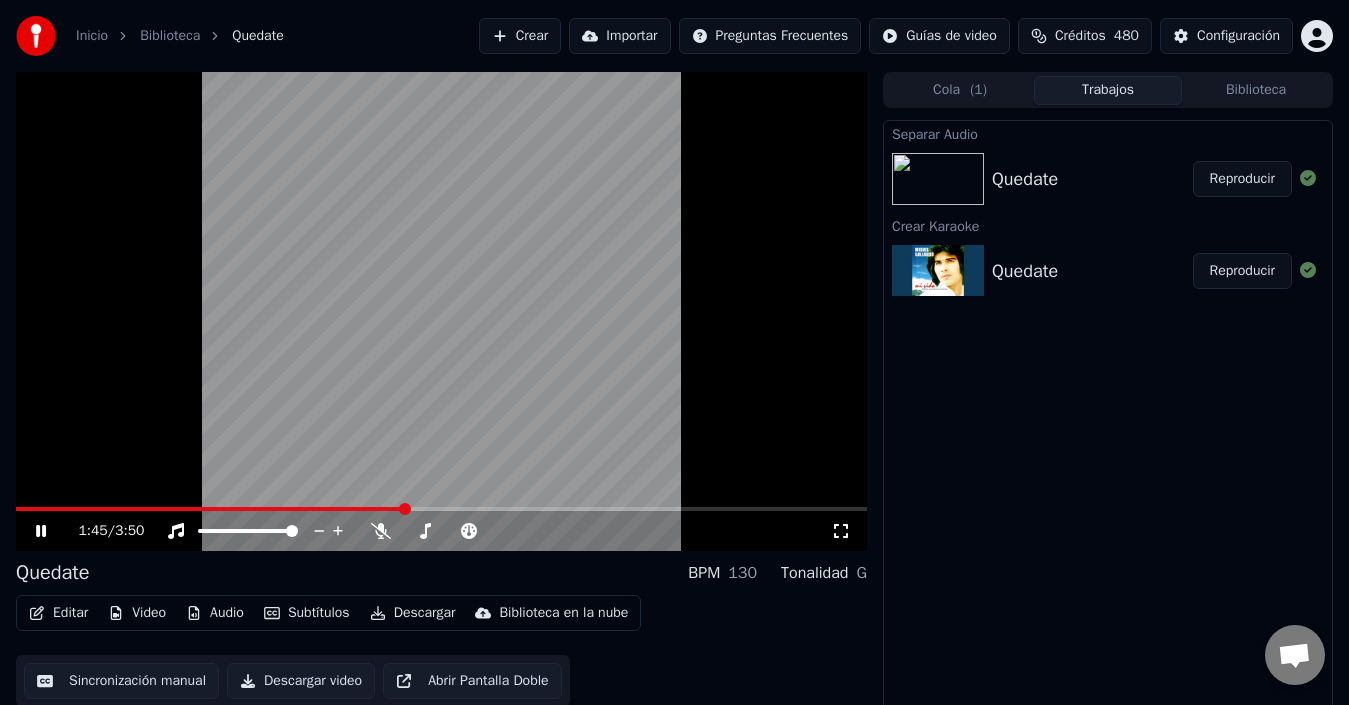 click at bounding box center [441, 311] 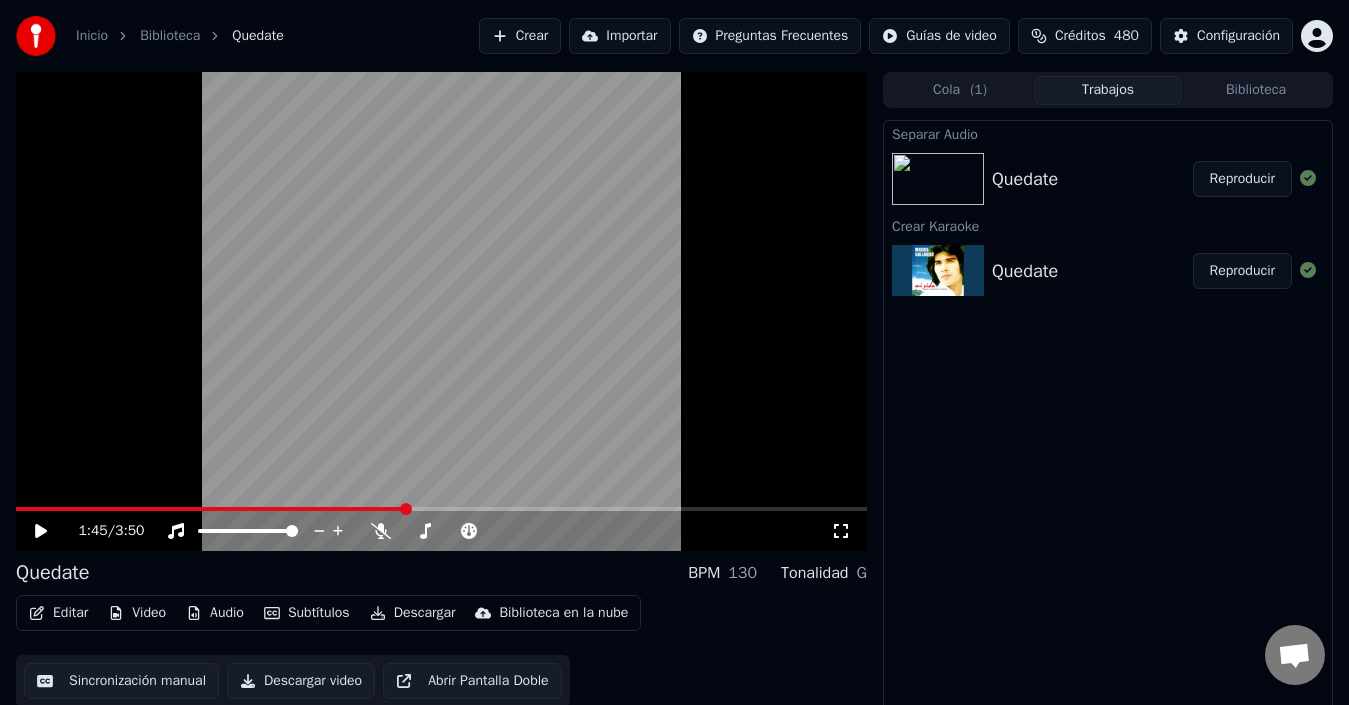 click at bounding box center (441, 311) 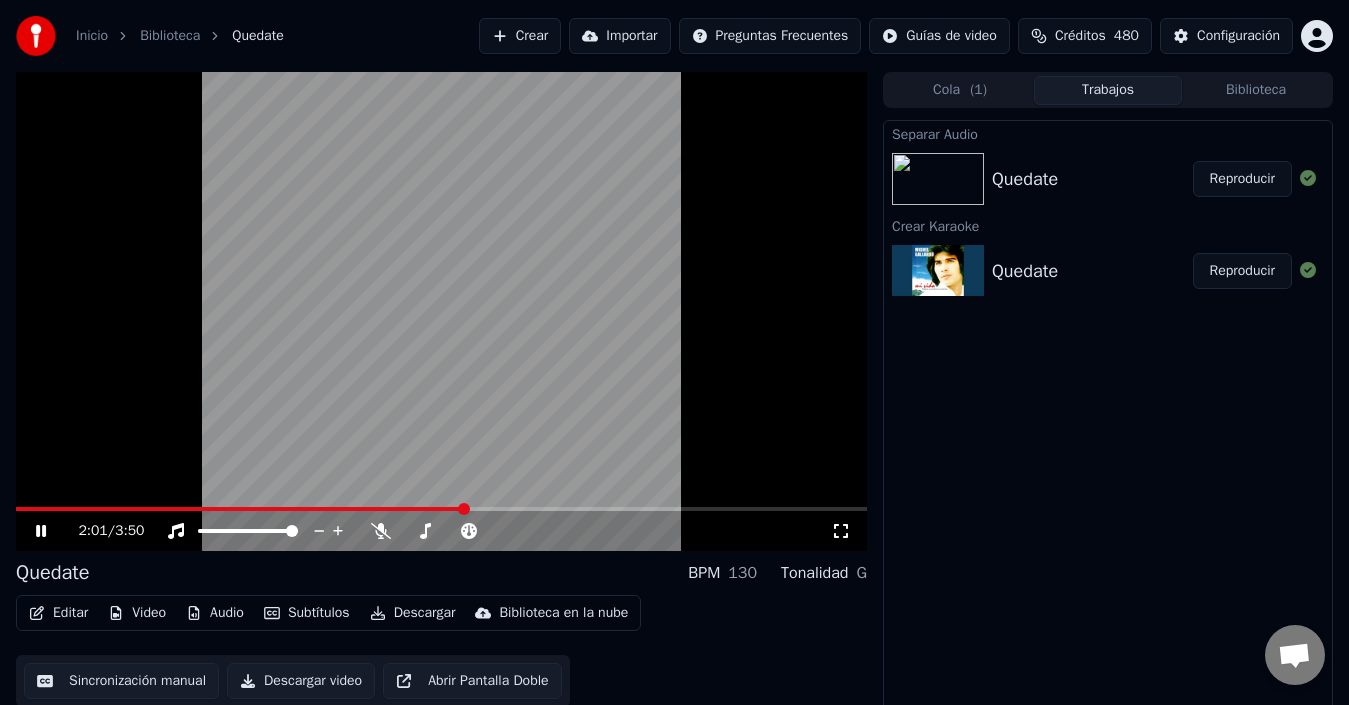 click at bounding box center [441, 311] 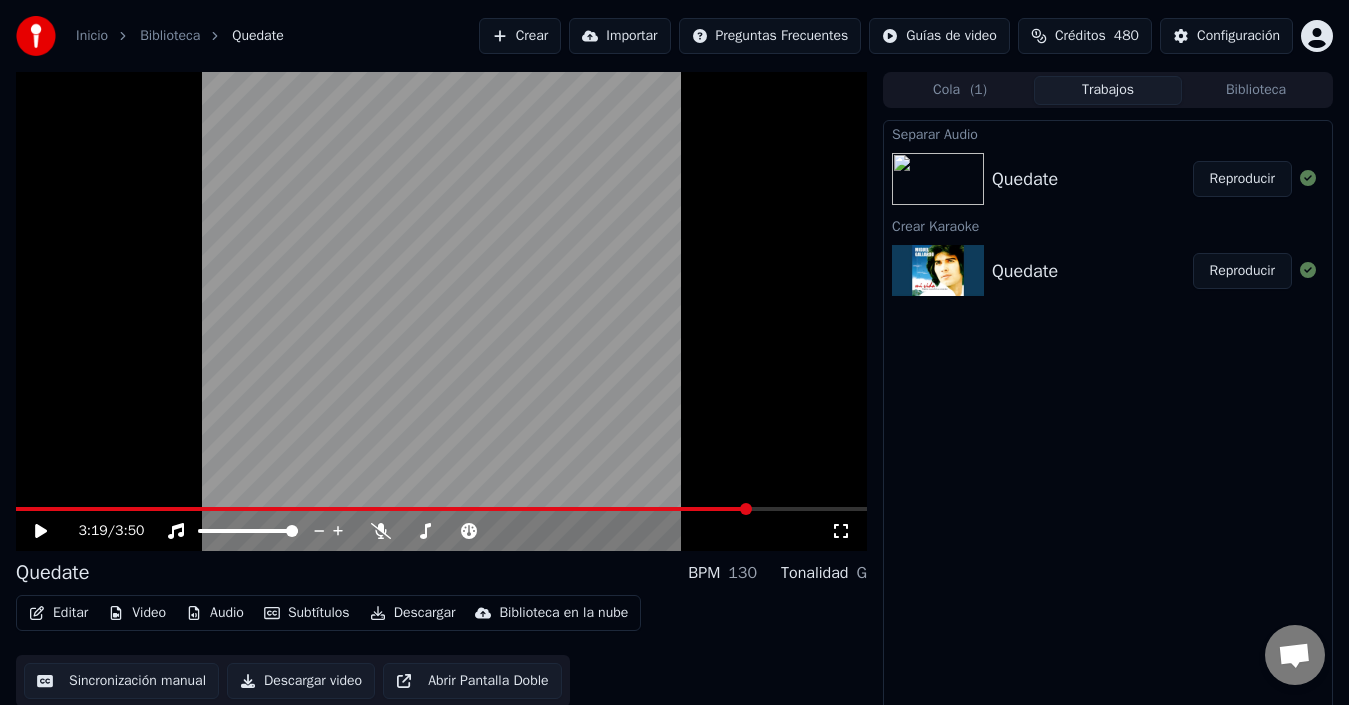 click at bounding box center [746, 509] 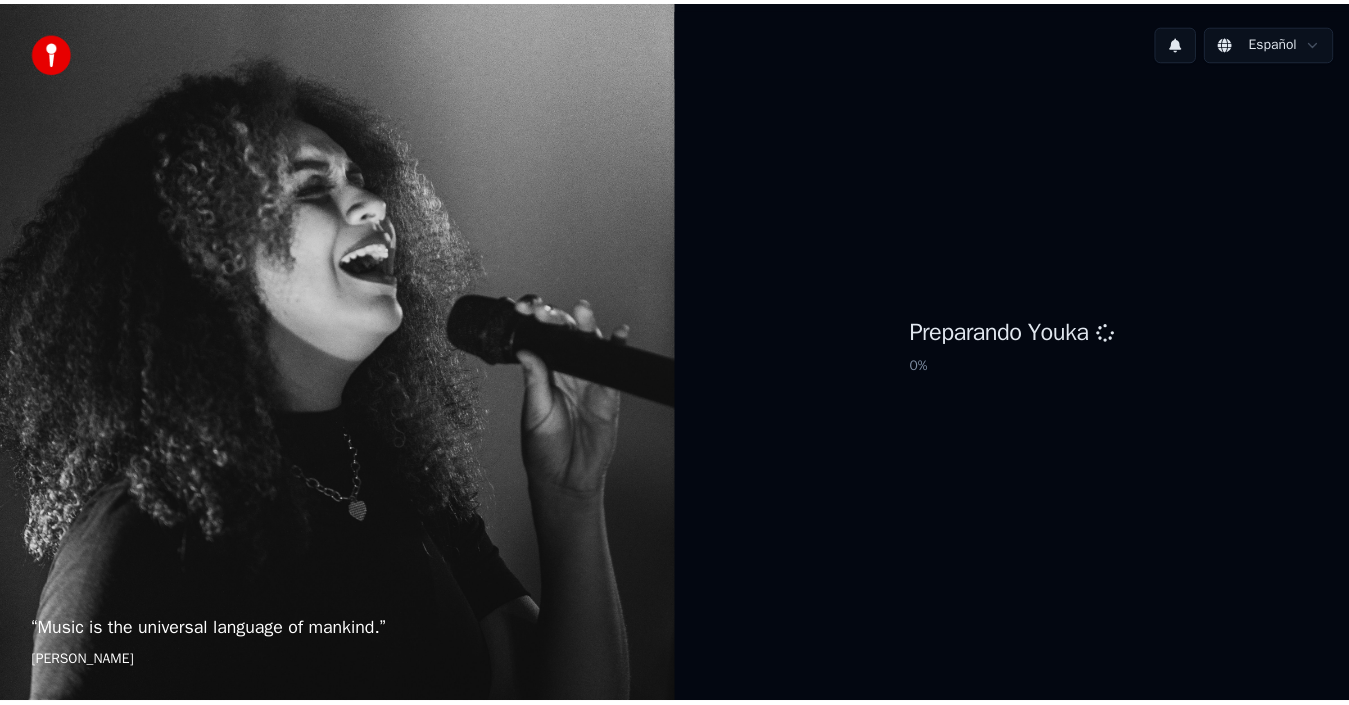scroll, scrollTop: 0, scrollLeft: 0, axis: both 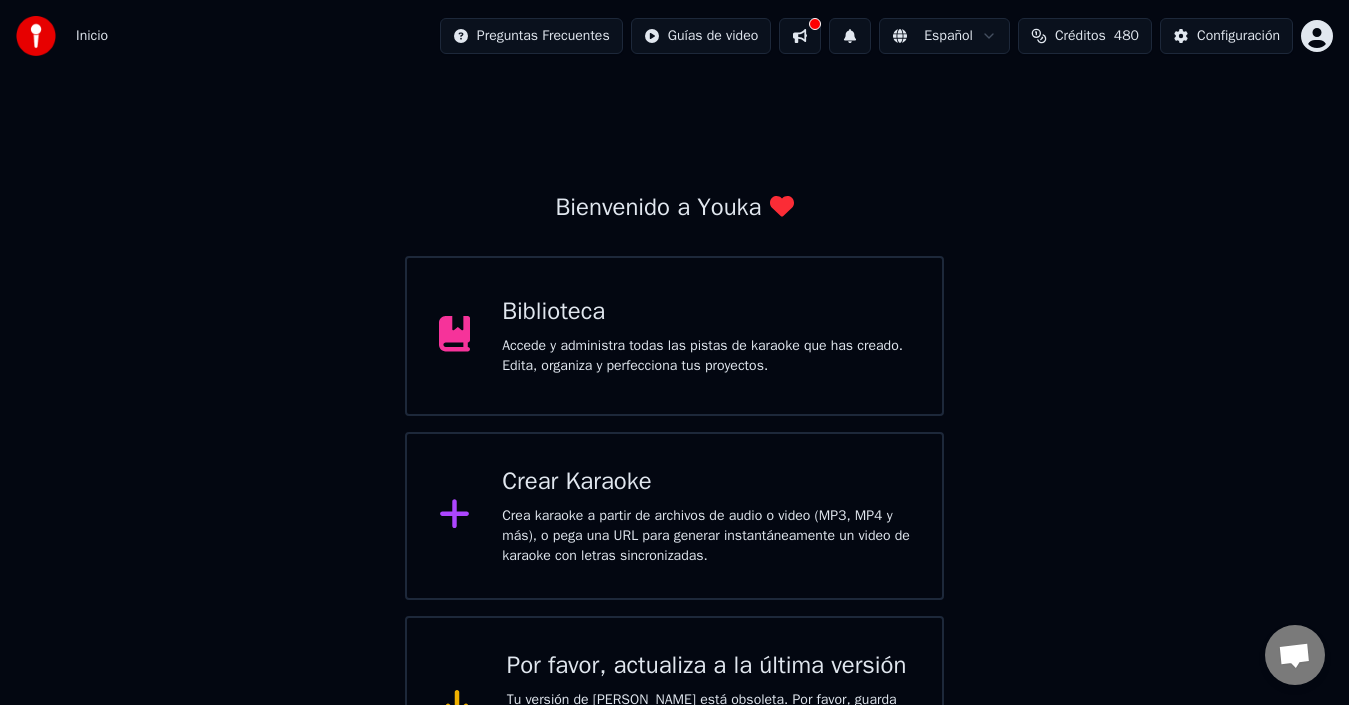 click on "Accede y administra todas las pistas de karaoke que has creado. Edita, organiza y perfecciona tus proyectos." at bounding box center [706, 356] 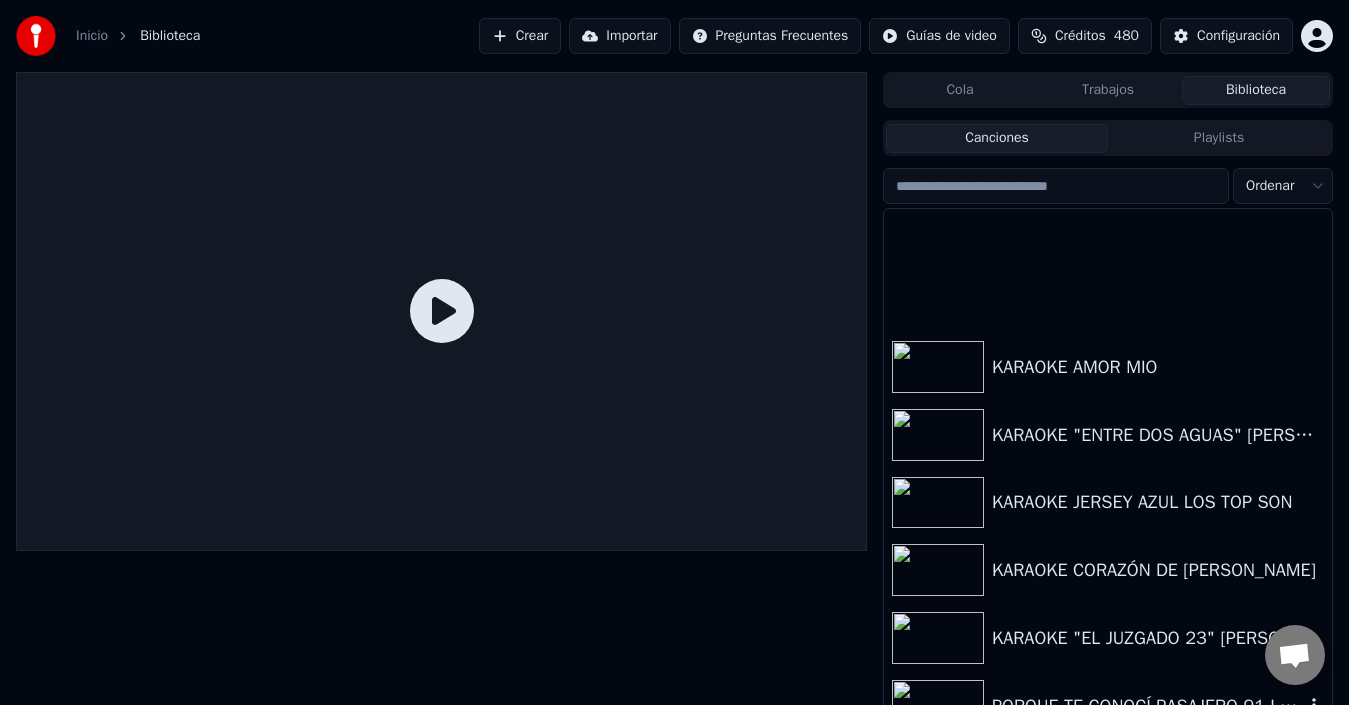 scroll, scrollTop: 2000, scrollLeft: 0, axis: vertical 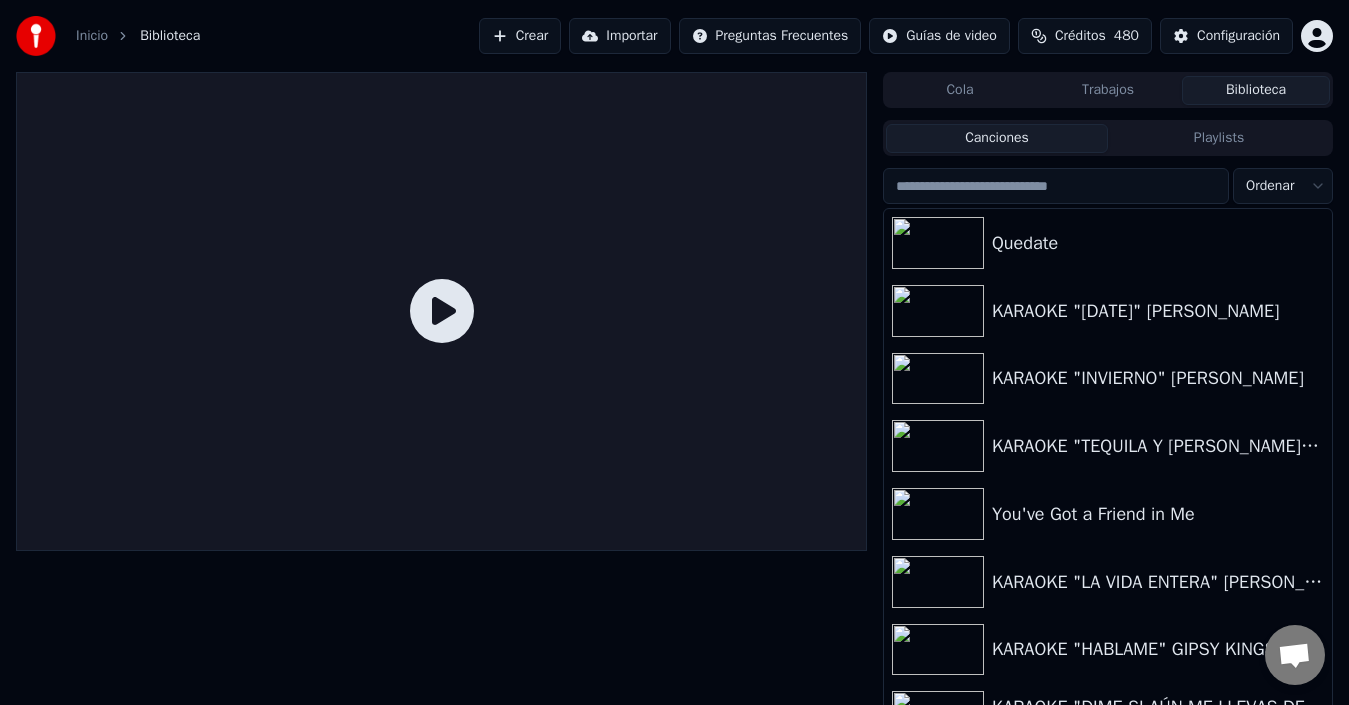click at bounding box center [1056, 186] 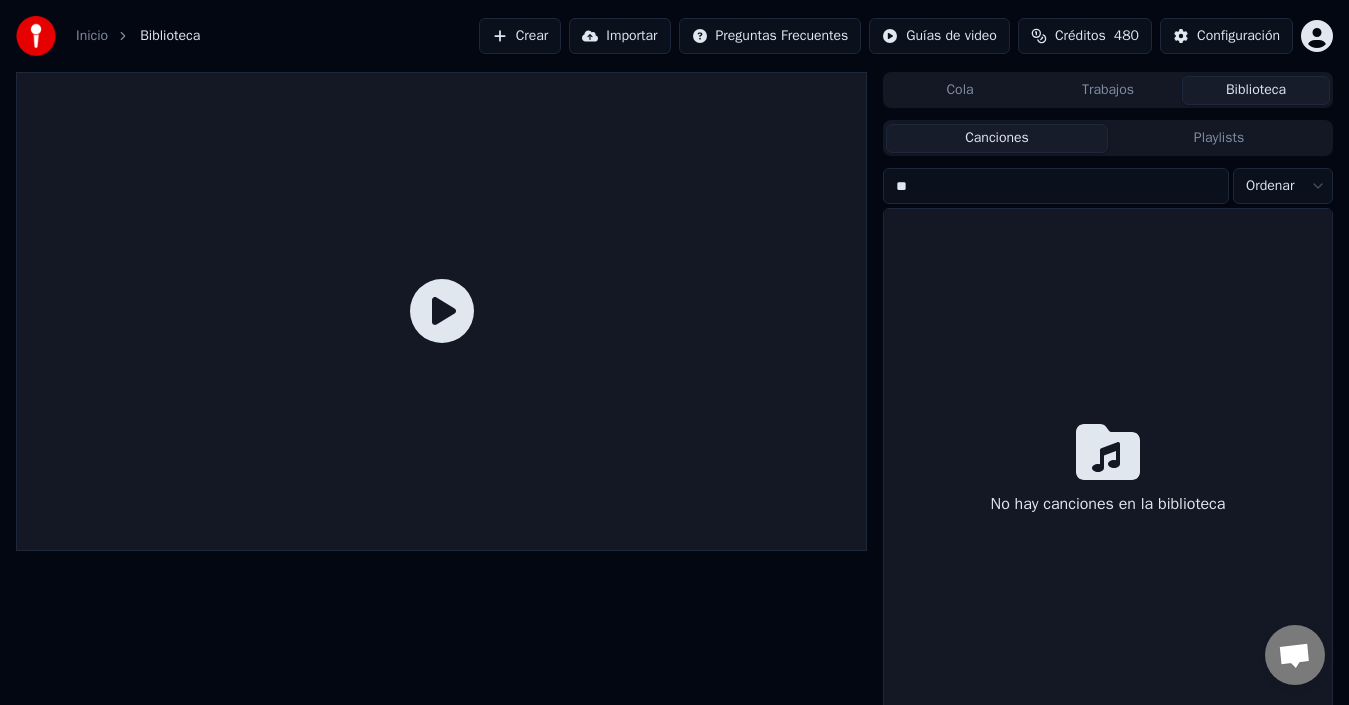 type on "*" 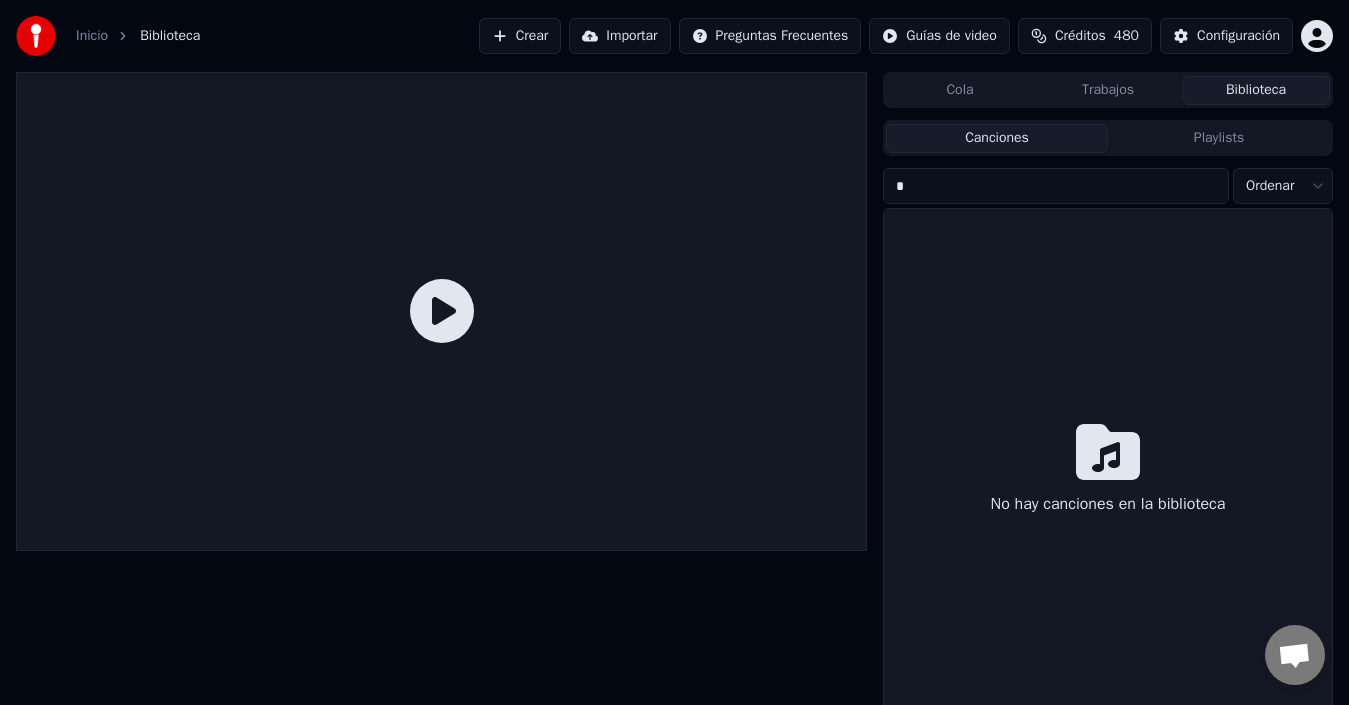 type 